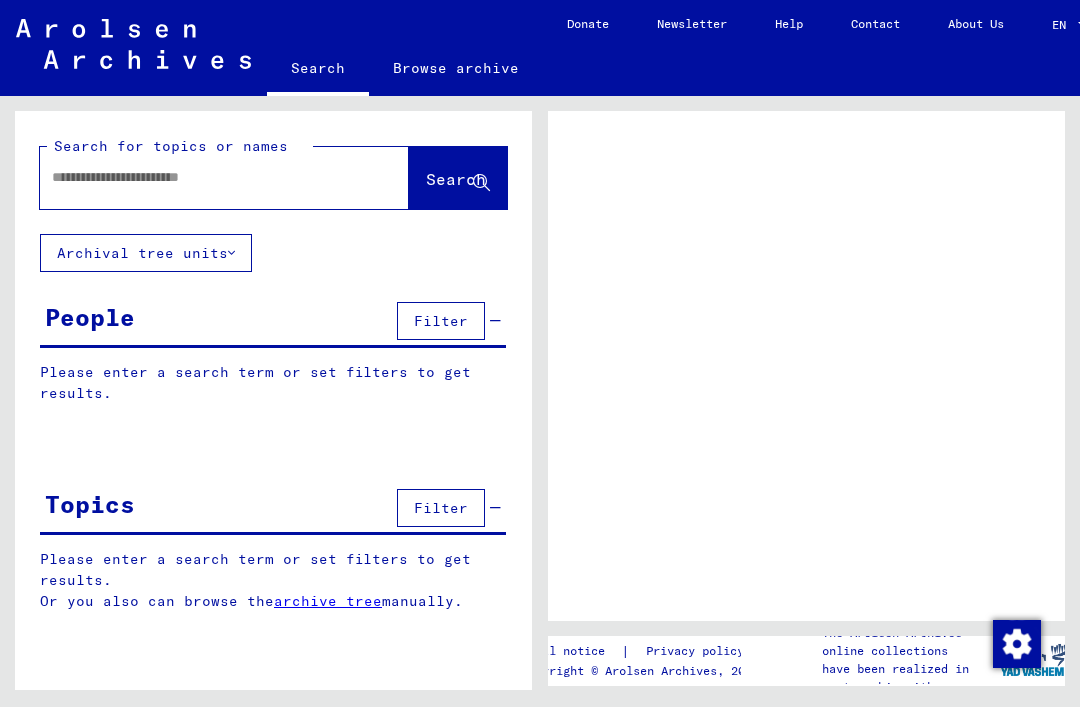 scroll, scrollTop: 0, scrollLeft: 0, axis: both 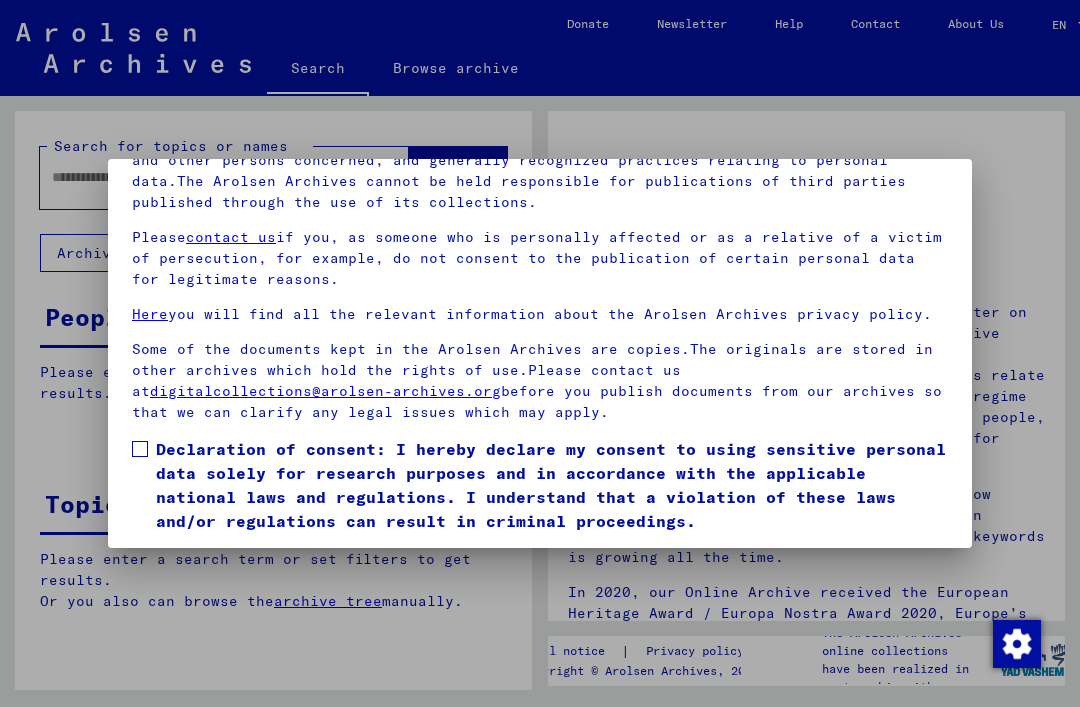 click at bounding box center (140, 449) 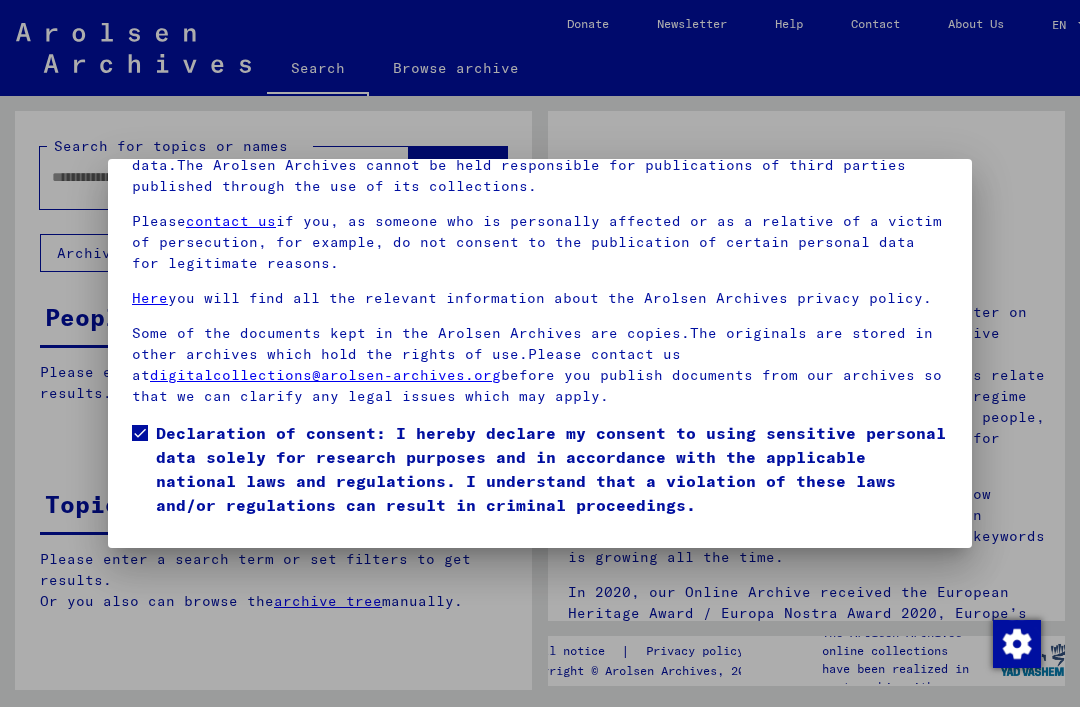scroll, scrollTop: 212, scrollLeft: 0, axis: vertical 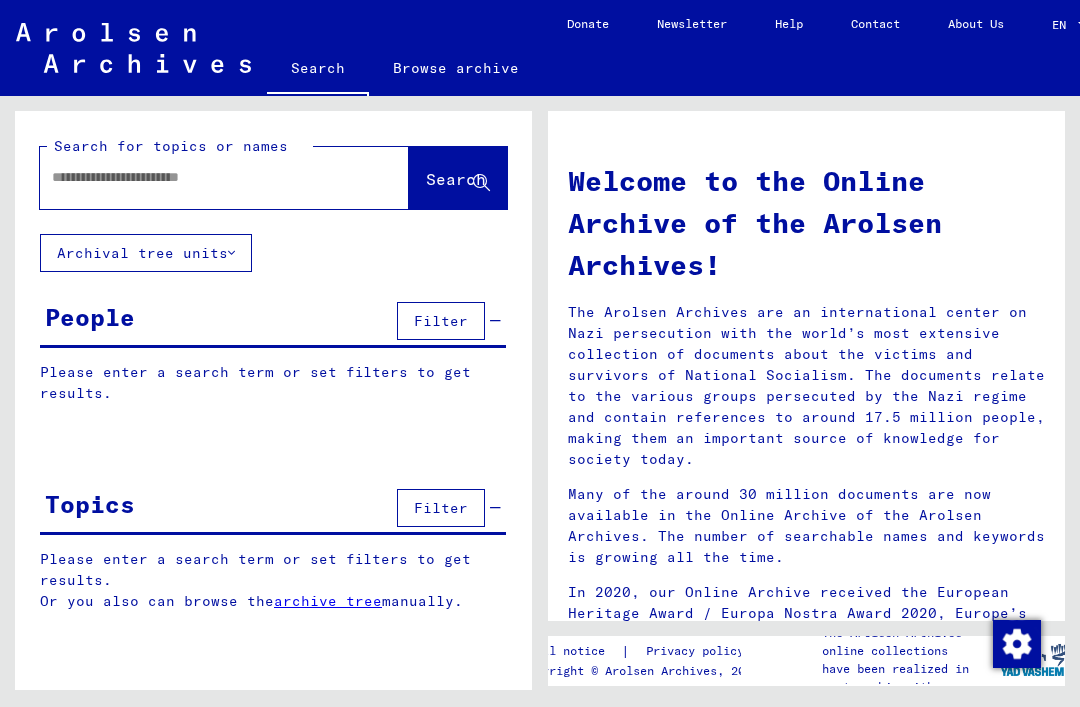 click at bounding box center (200, 177) 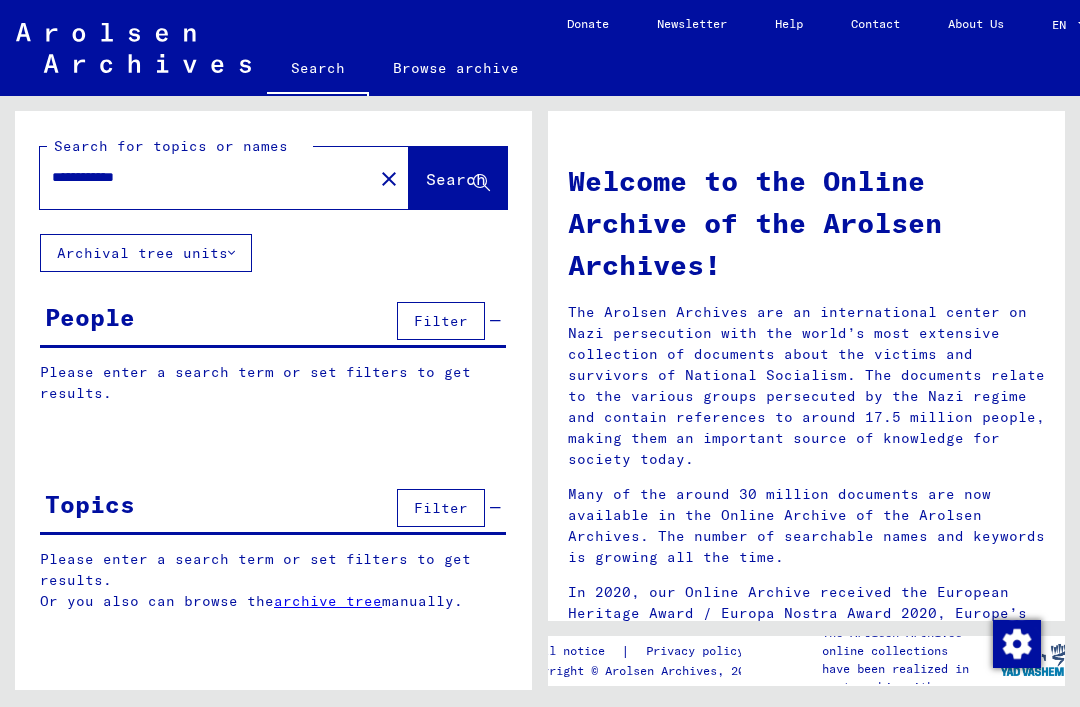 type on "**********" 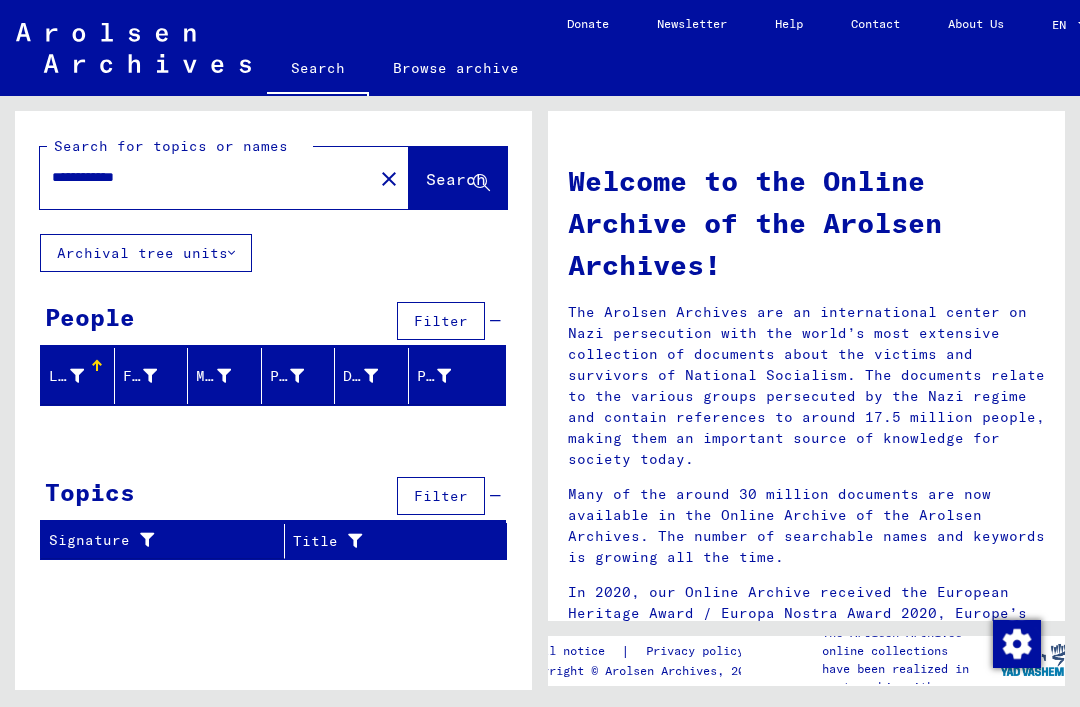 scroll, scrollTop: 0, scrollLeft: 0, axis: both 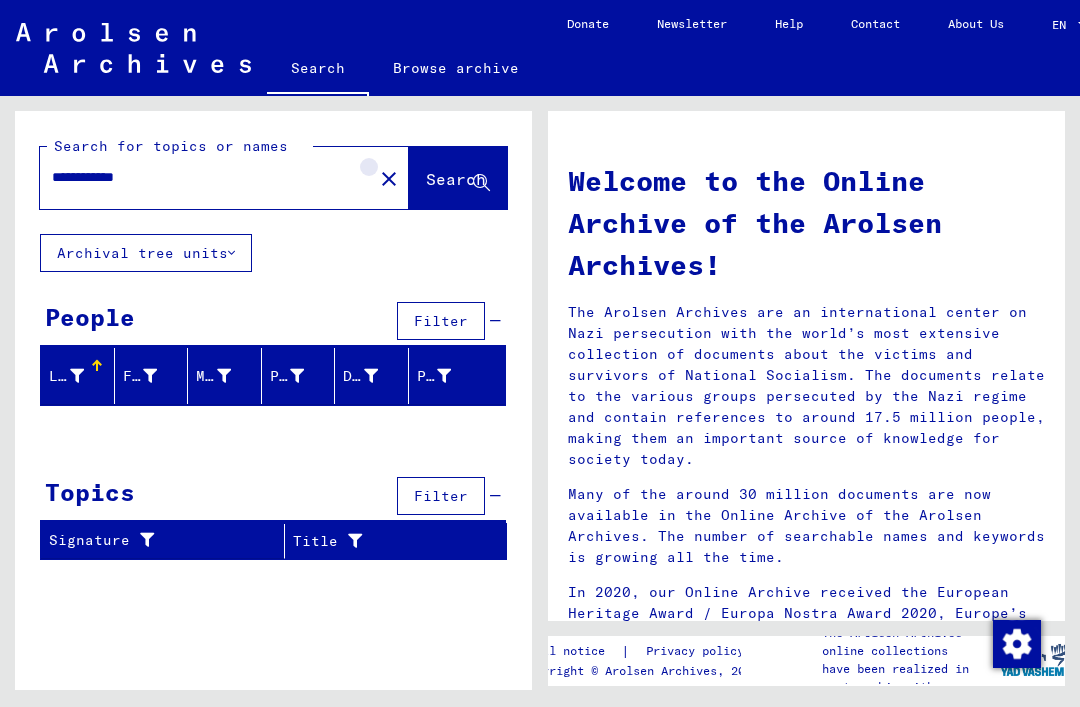 click on "close" 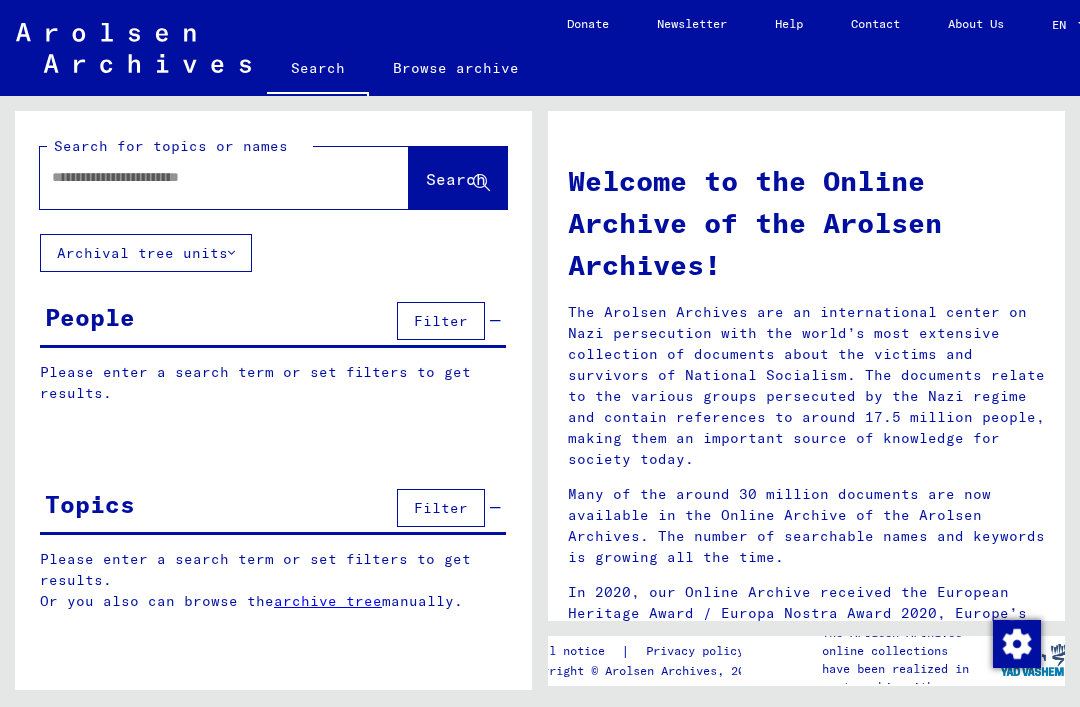 scroll, scrollTop: 0, scrollLeft: 0, axis: both 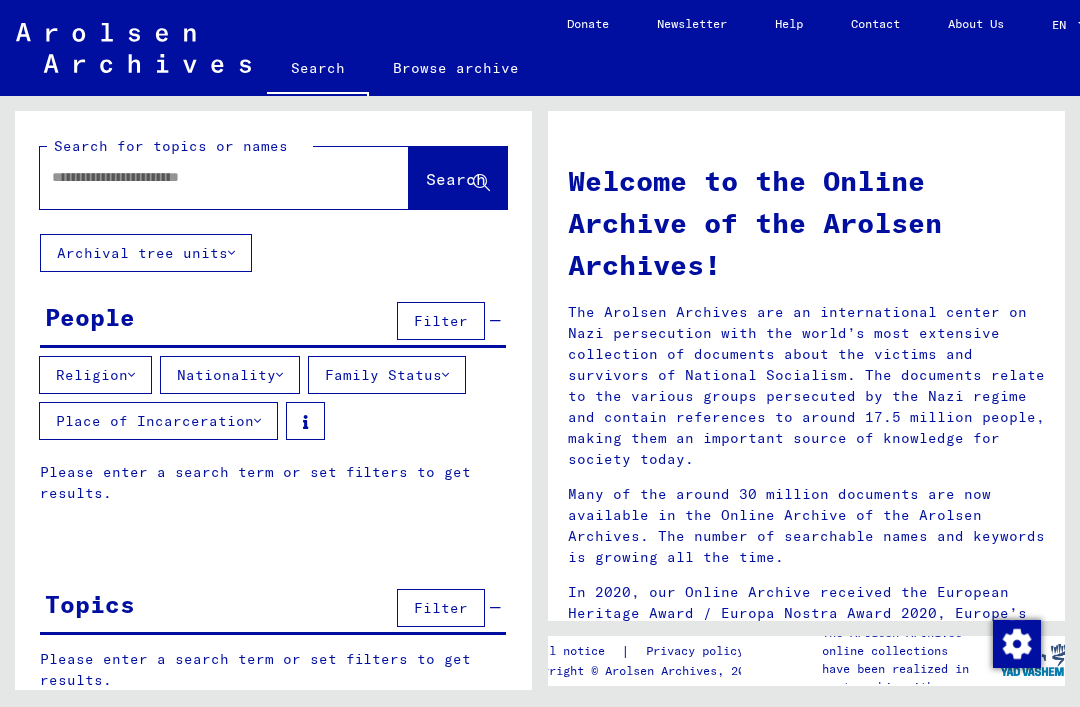 click on "Filter" at bounding box center [441, 608] 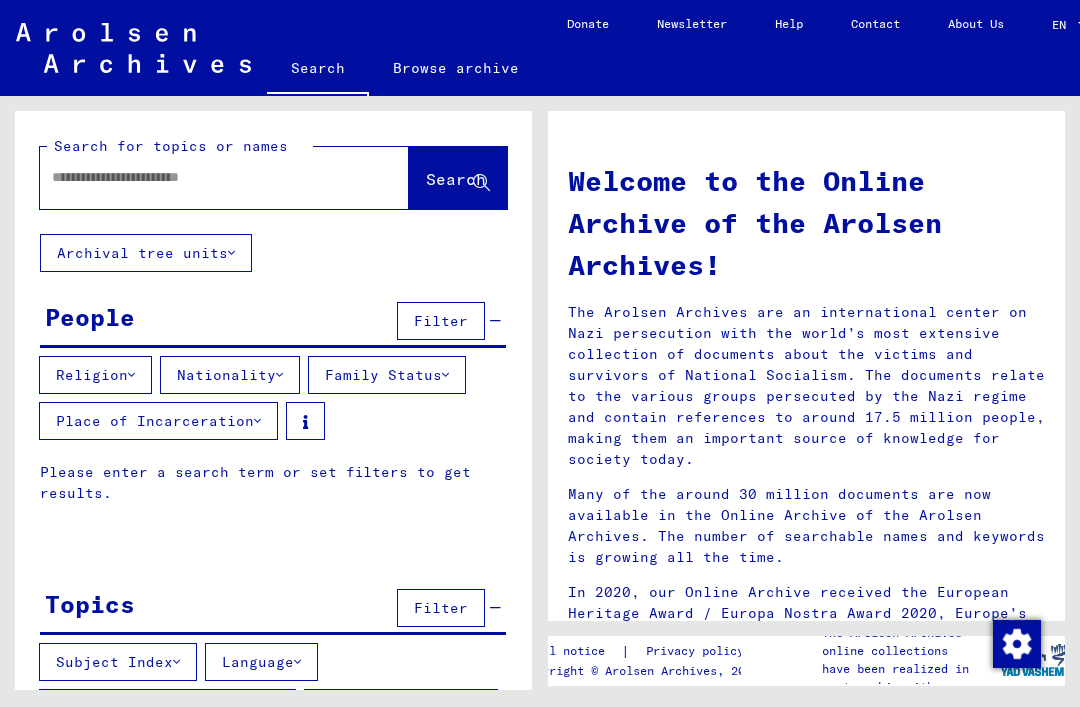 scroll, scrollTop: 0, scrollLeft: 0, axis: both 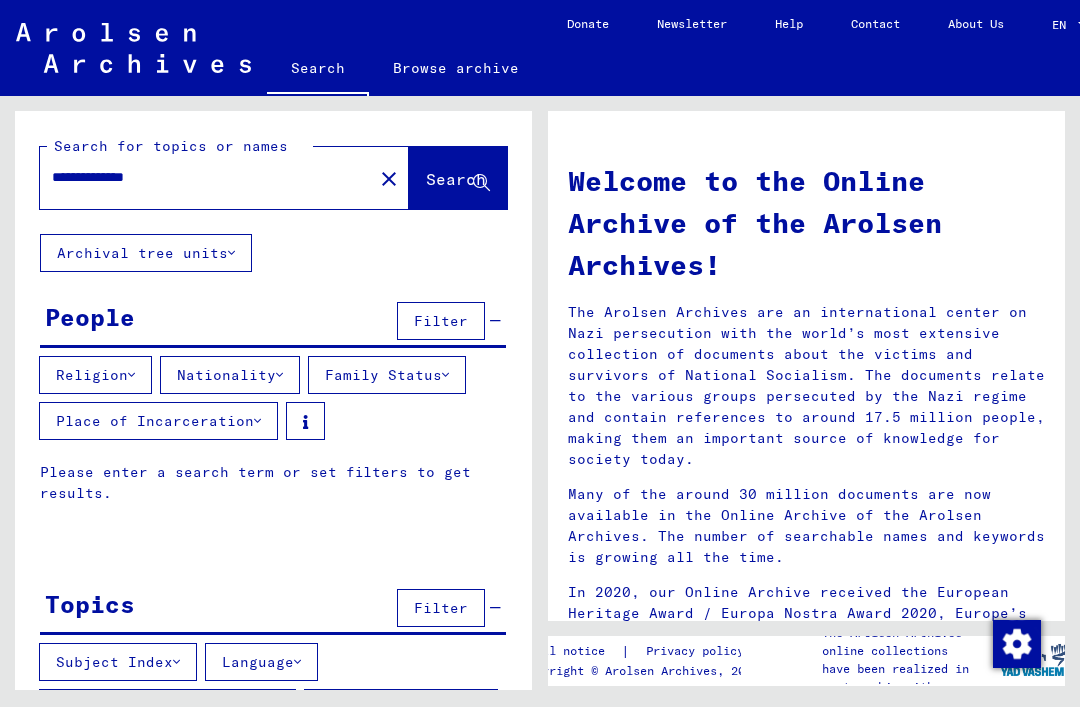 type on "**********" 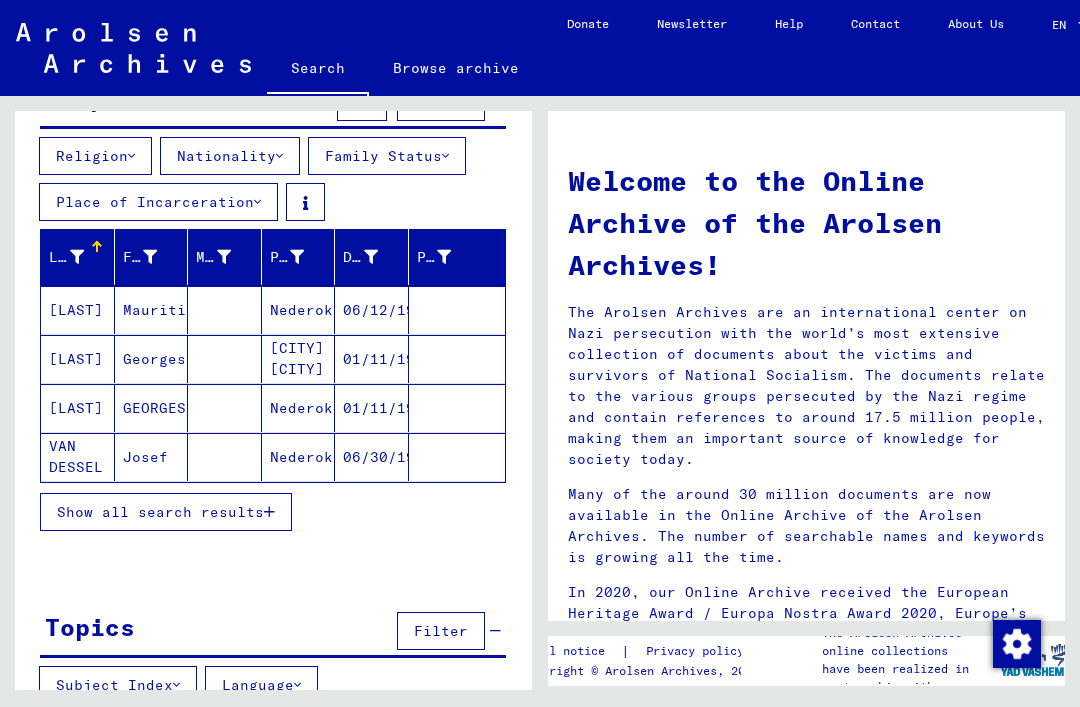 scroll, scrollTop: 221, scrollLeft: 0, axis: vertical 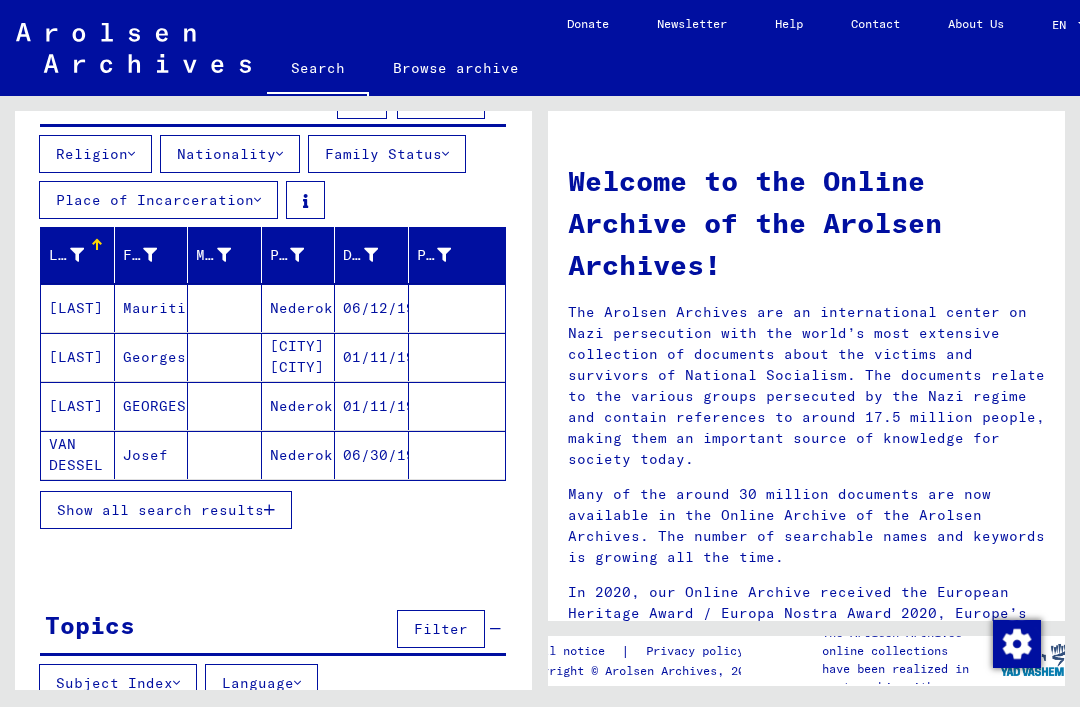 click on "[LAST]" at bounding box center (78, 357) 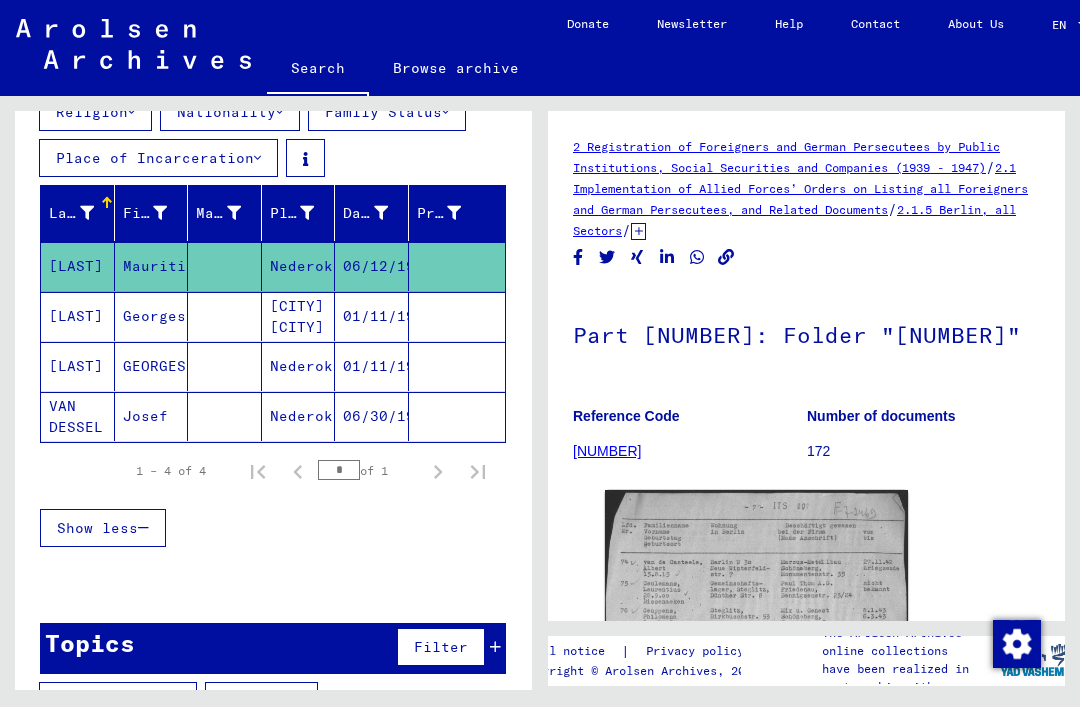 scroll, scrollTop: 300, scrollLeft: 0, axis: vertical 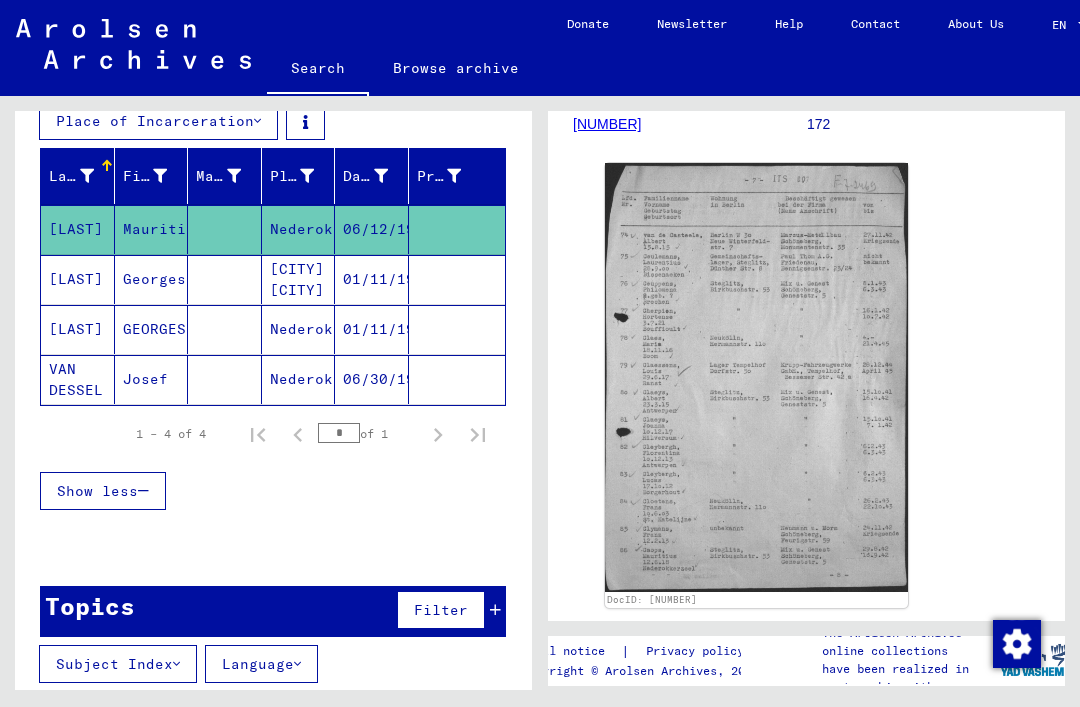 click 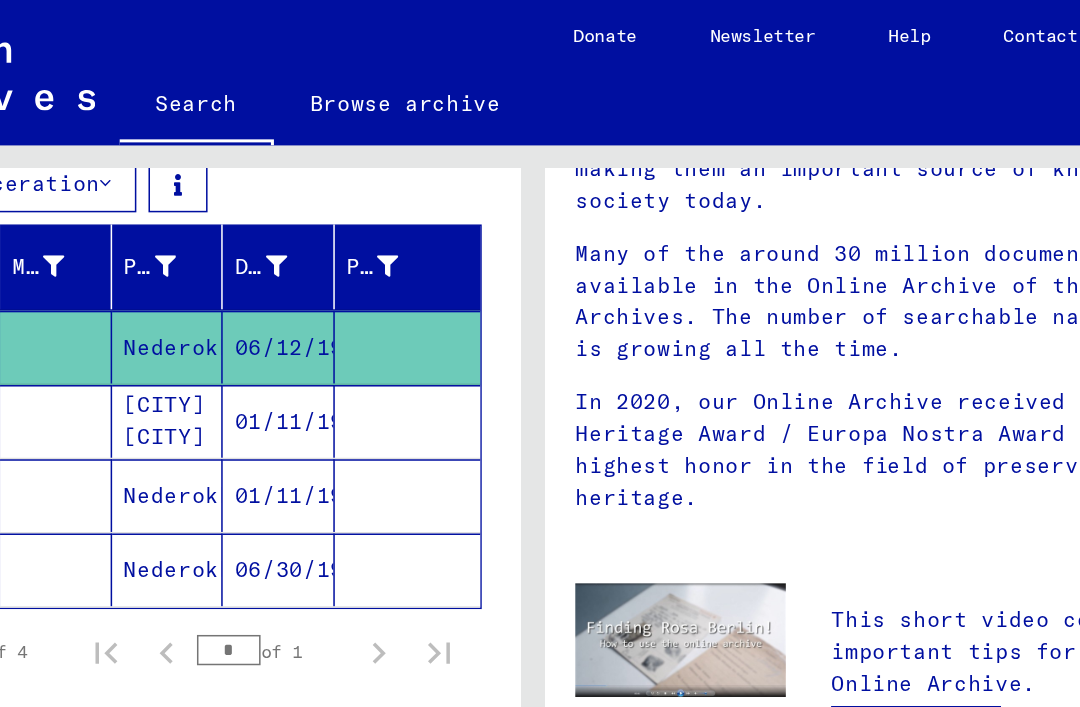 scroll, scrollTop: 0, scrollLeft: 0, axis: both 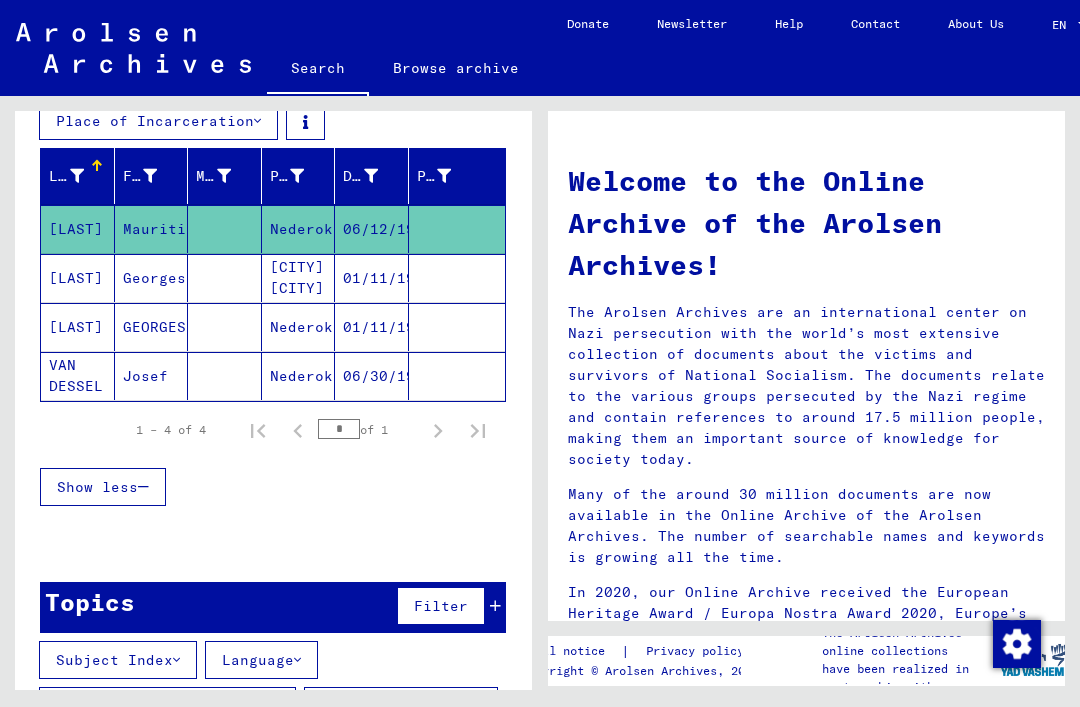 click on "[LAST]" at bounding box center (78, 327) 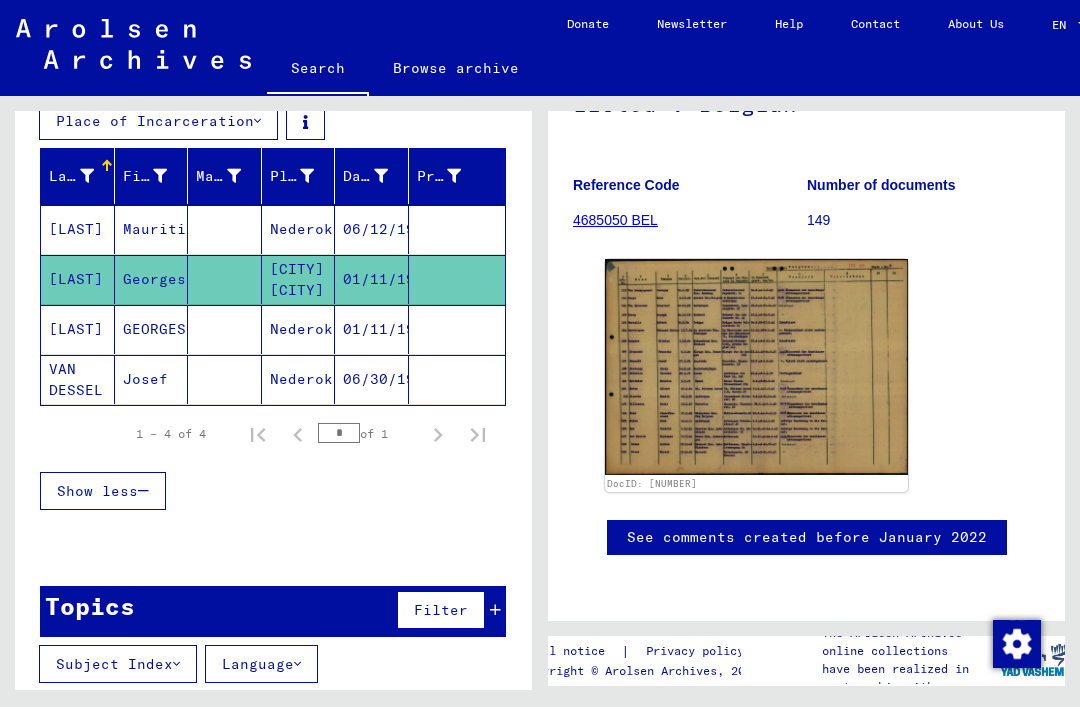 scroll, scrollTop: 312, scrollLeft: 0, axis: vertical 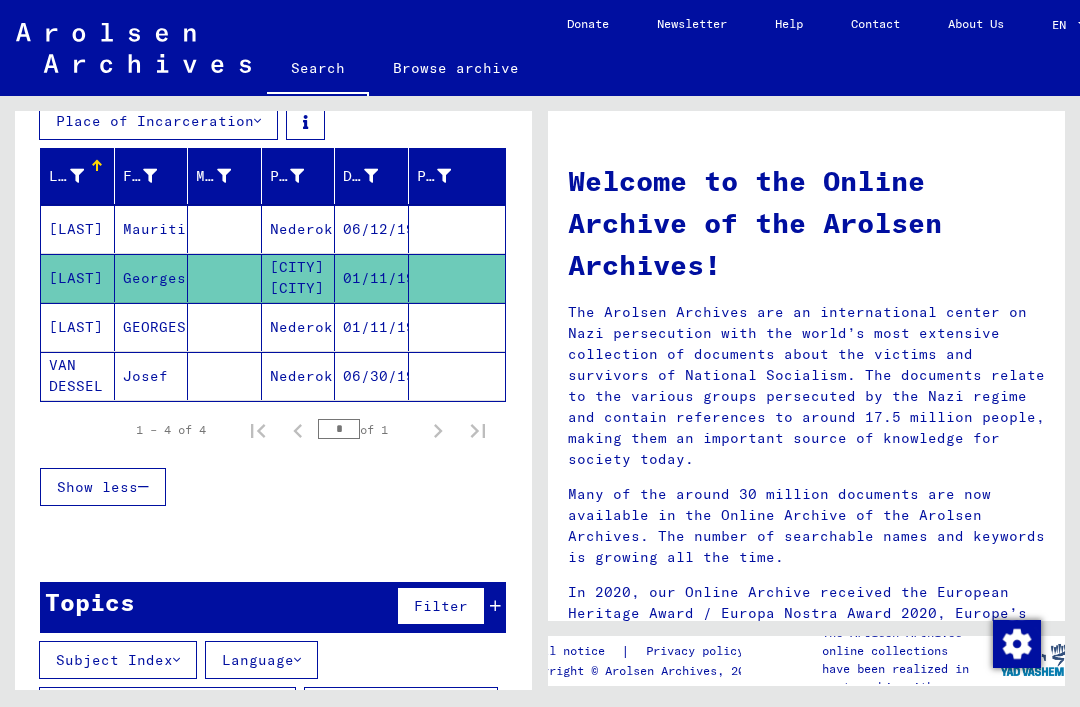 click on "[LAST]" at bounding box center (78, 376) 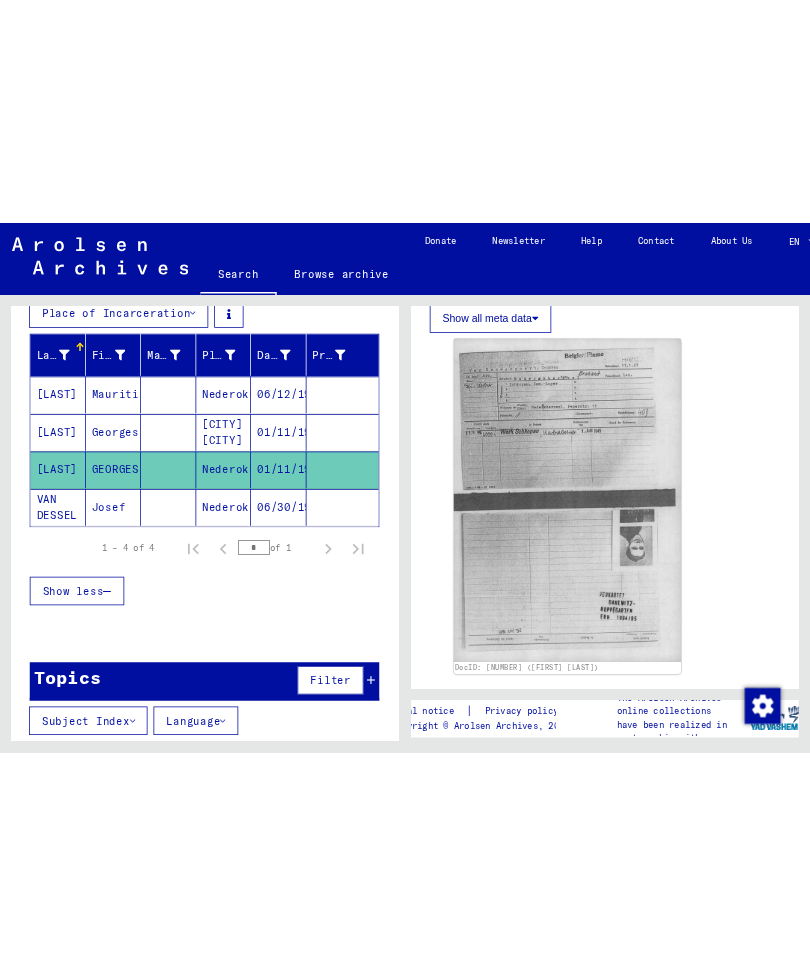scroll, scrollTop: 344, scrollLeft: 0, axis: vertical 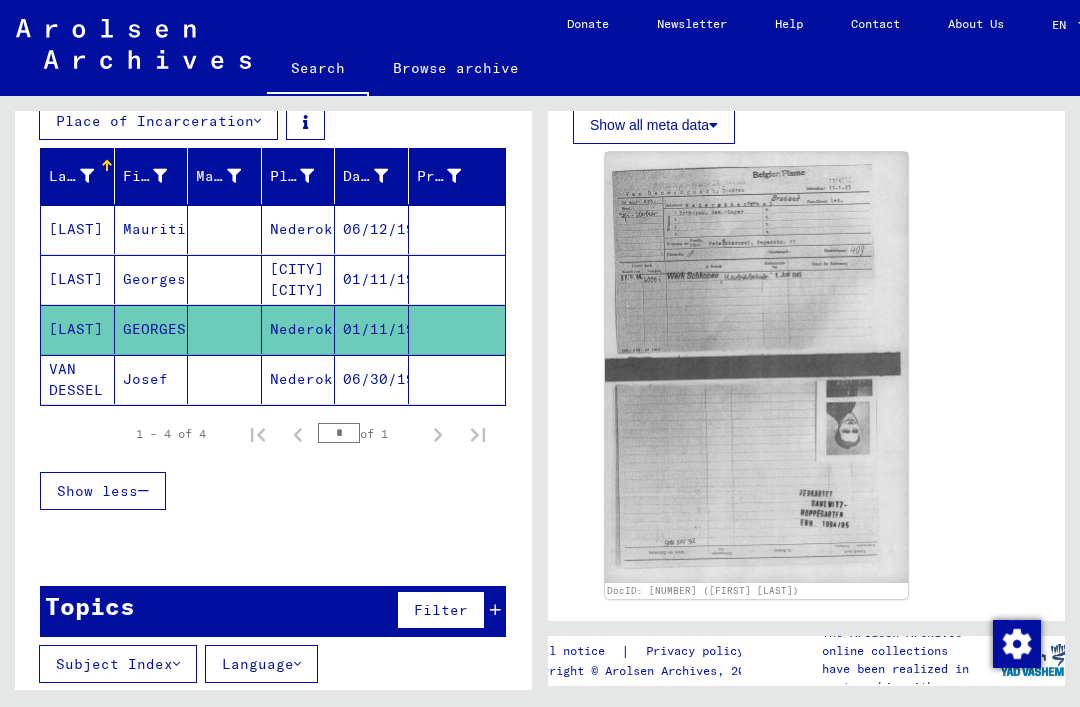 click 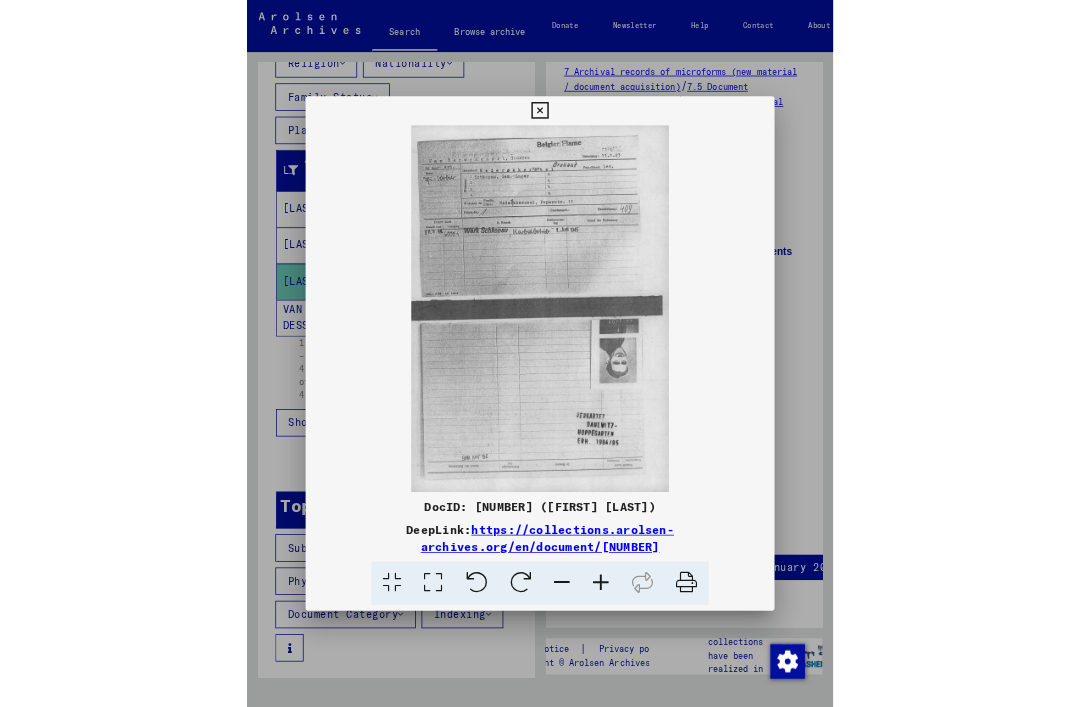 scroll, scrollTop: 81, scrollLeft: 0, axis: vertical 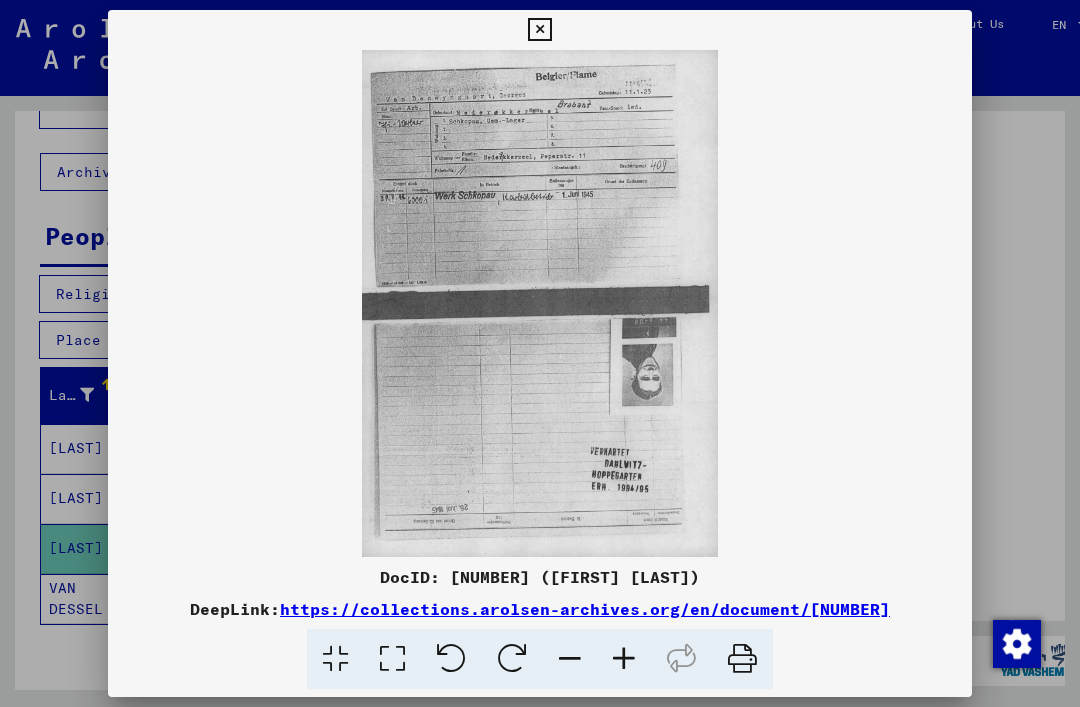 click at bounding box center [512, 659] 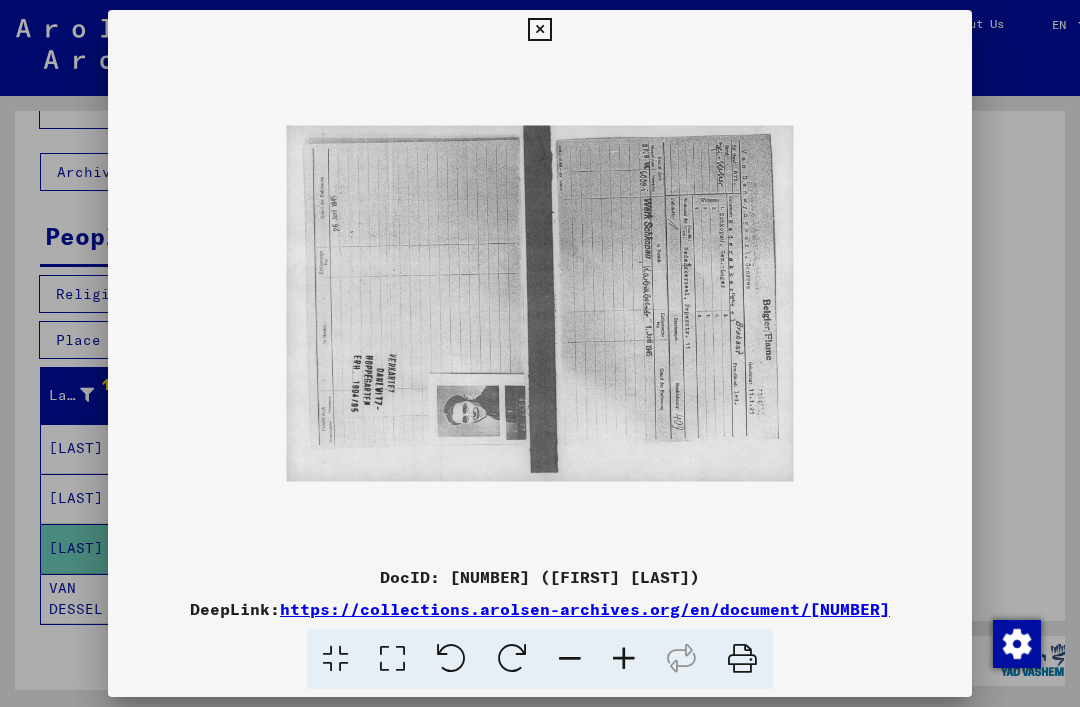 click at bounding box center [512, 659] 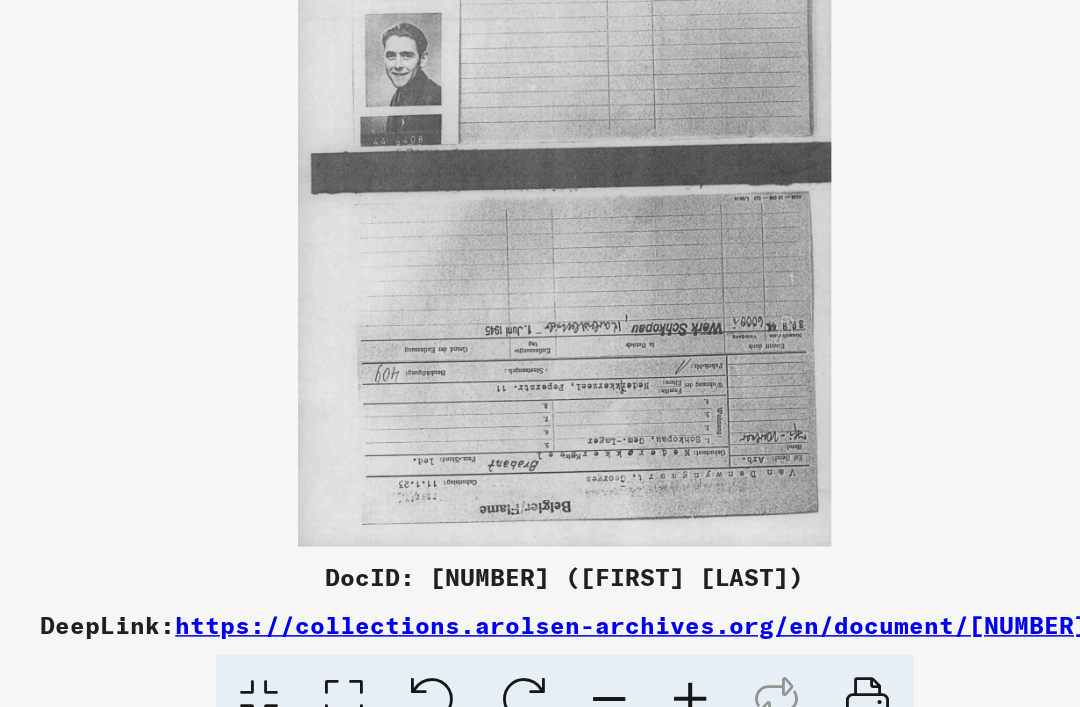 click at bounding box center [512, 659] 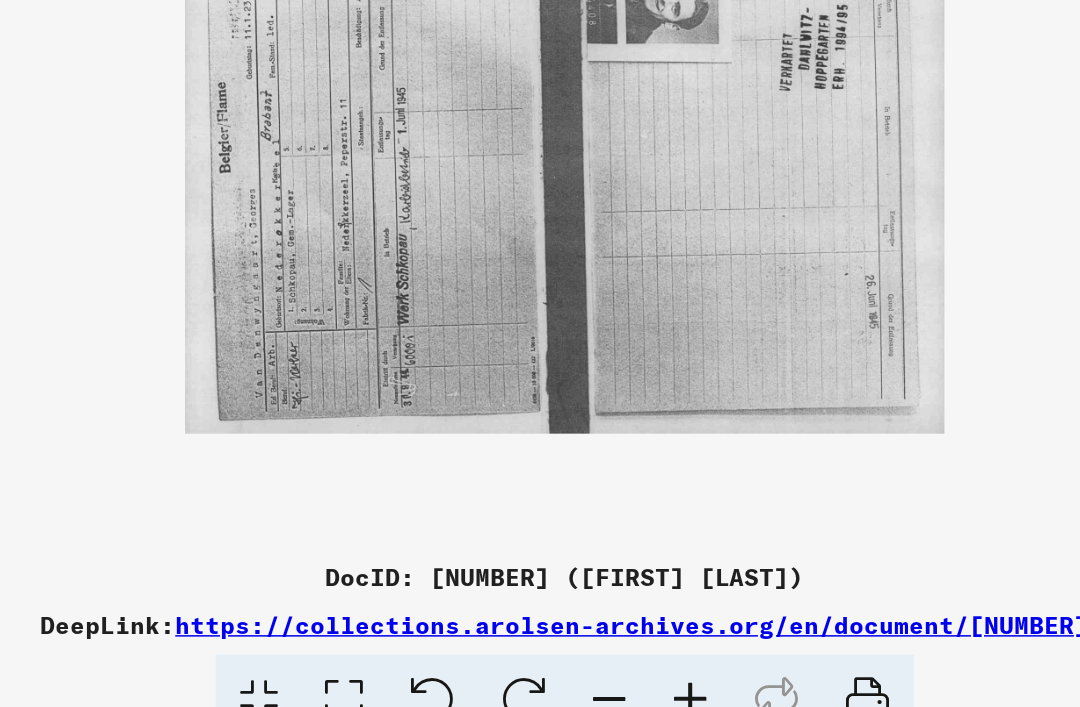 click at bounding box center [512, 659] 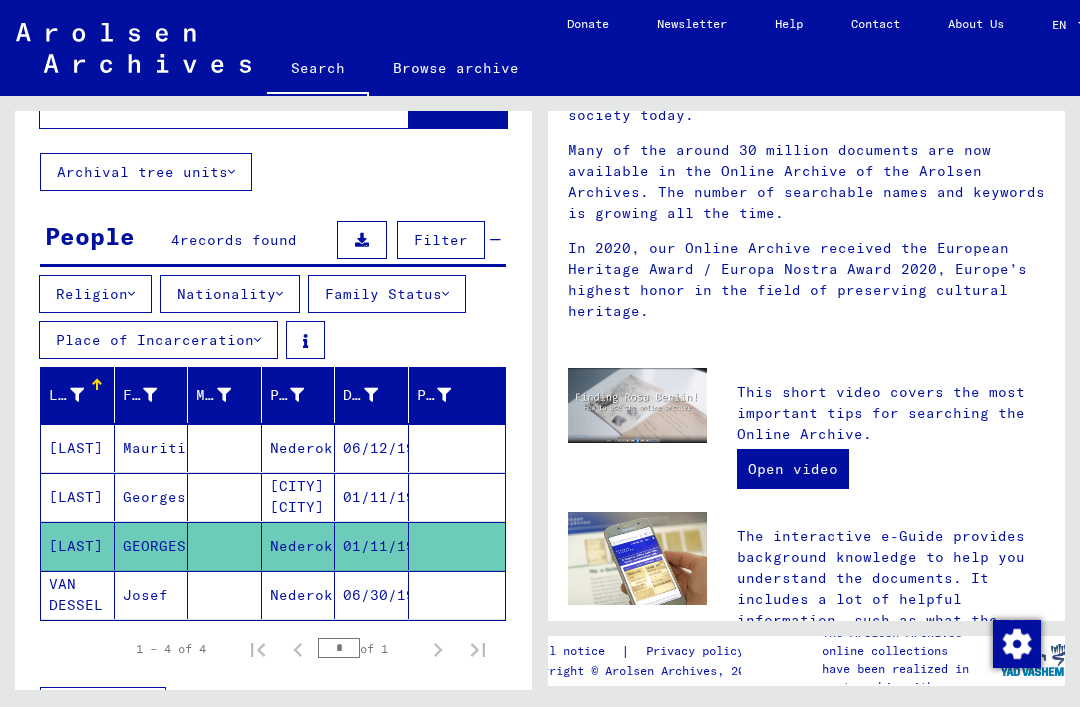 scroll, scrollTop: 0, scrollLeft: 0, axis: both 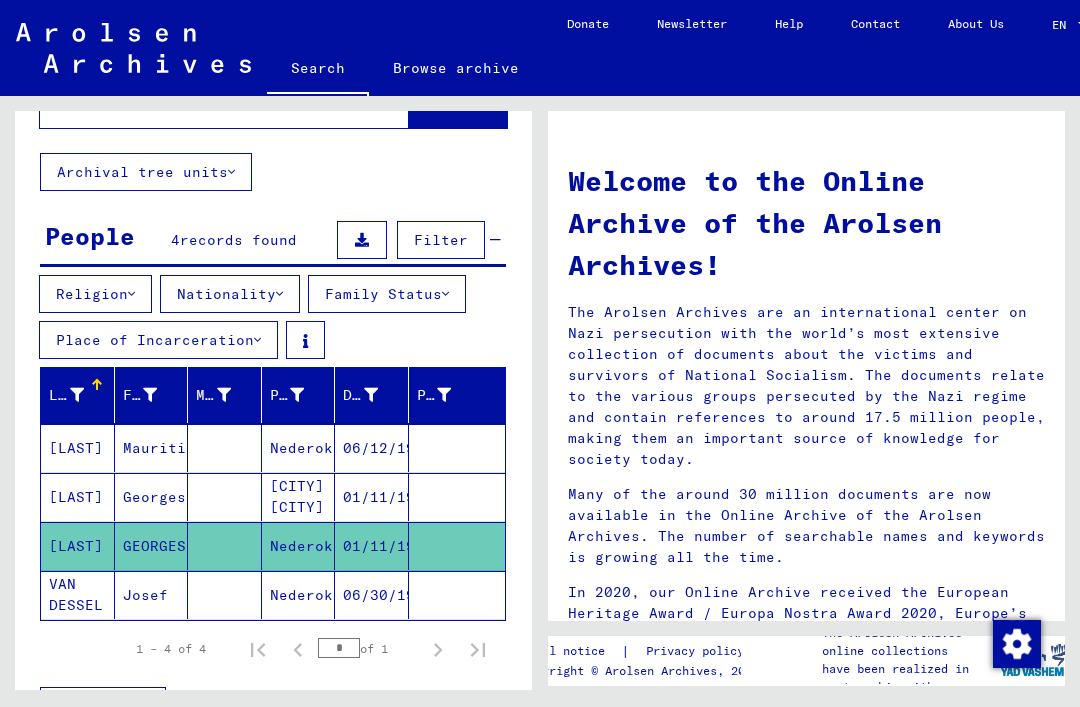 click on "VAN DESSEL" 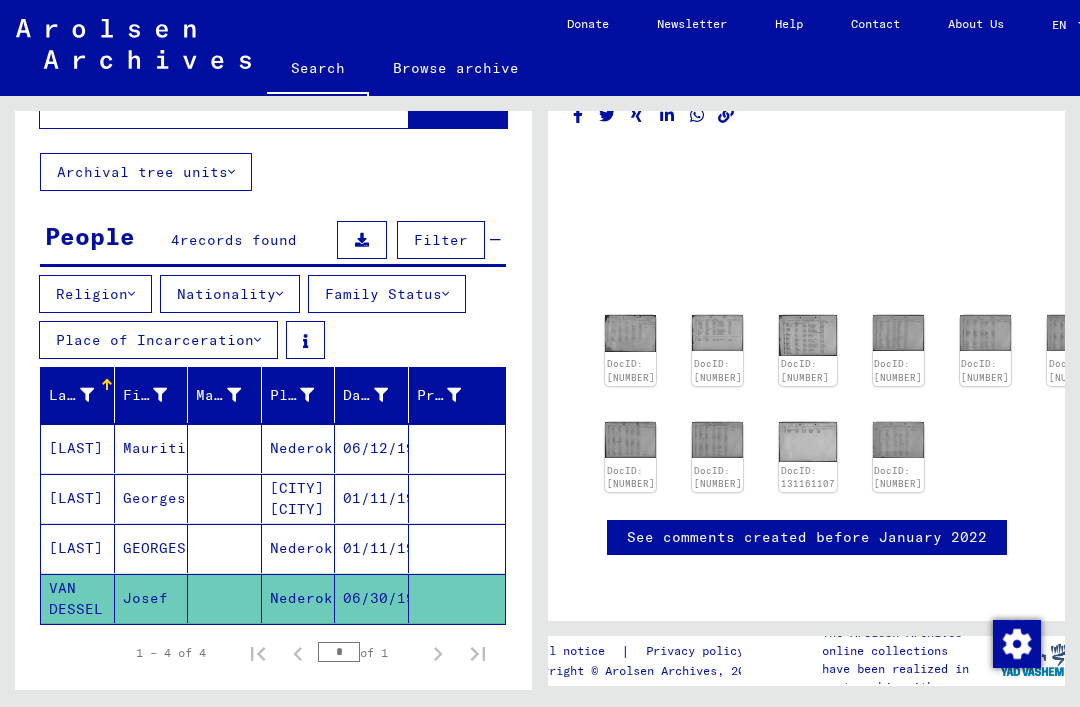 scroll, scrollTop: 210, scrollLeft: 0, axis: vertical 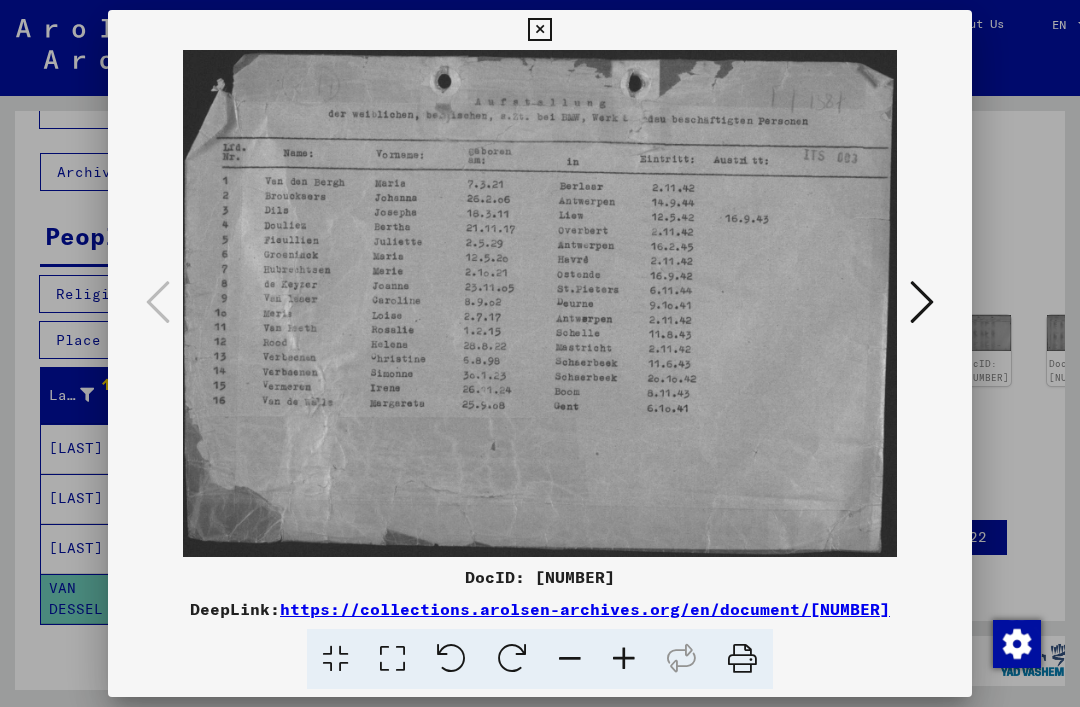 click at bounding box center [922, 302] 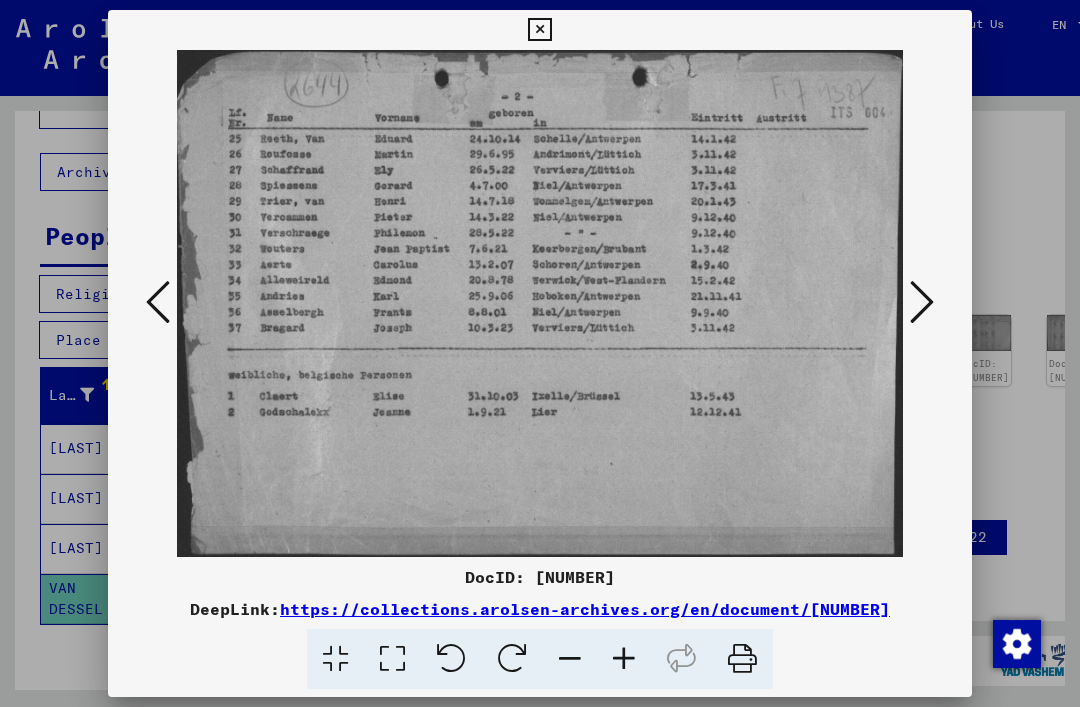 click at bounding box center (922, 303) 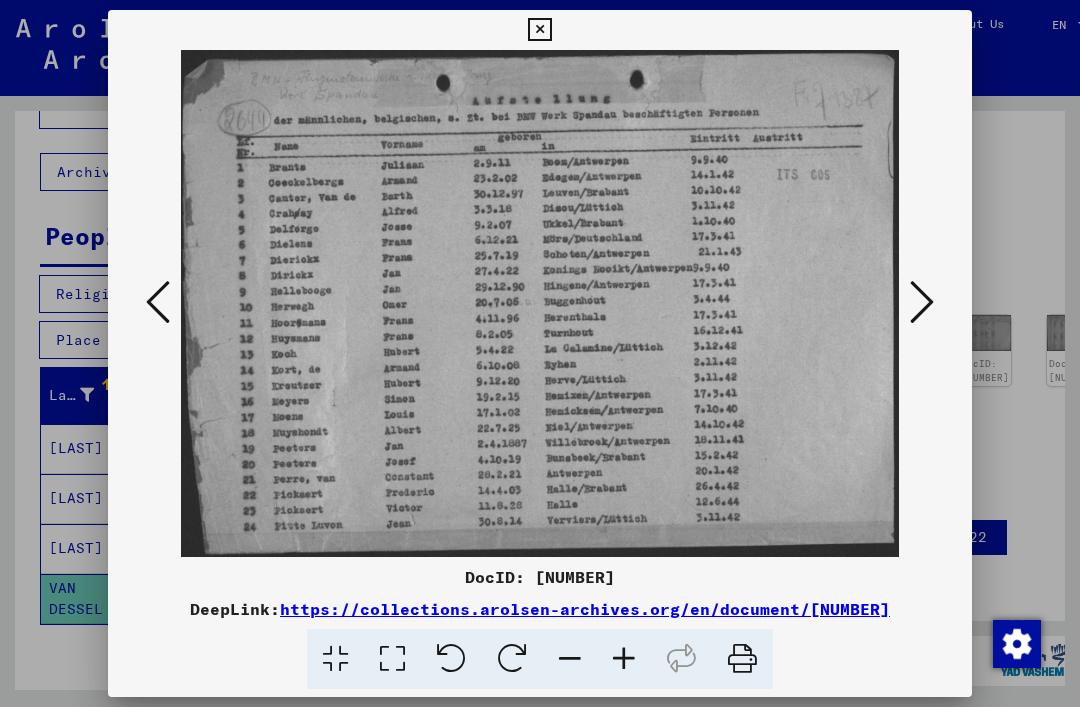 click at bounding box center (922, 303) 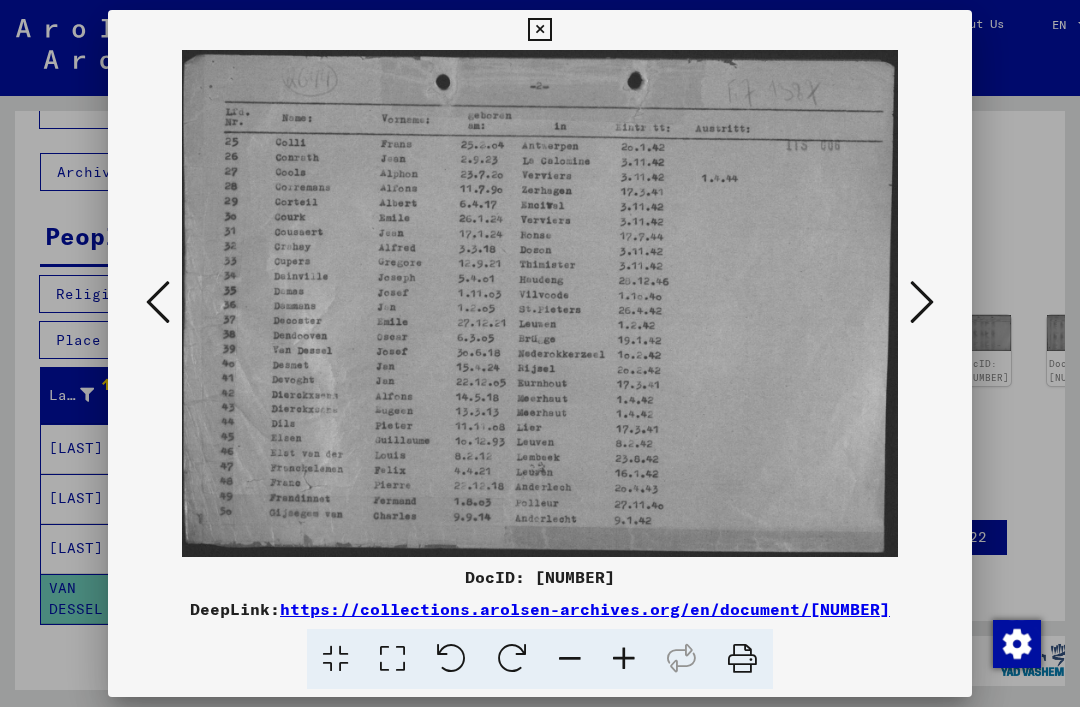 click at bounding box center (922, 303) 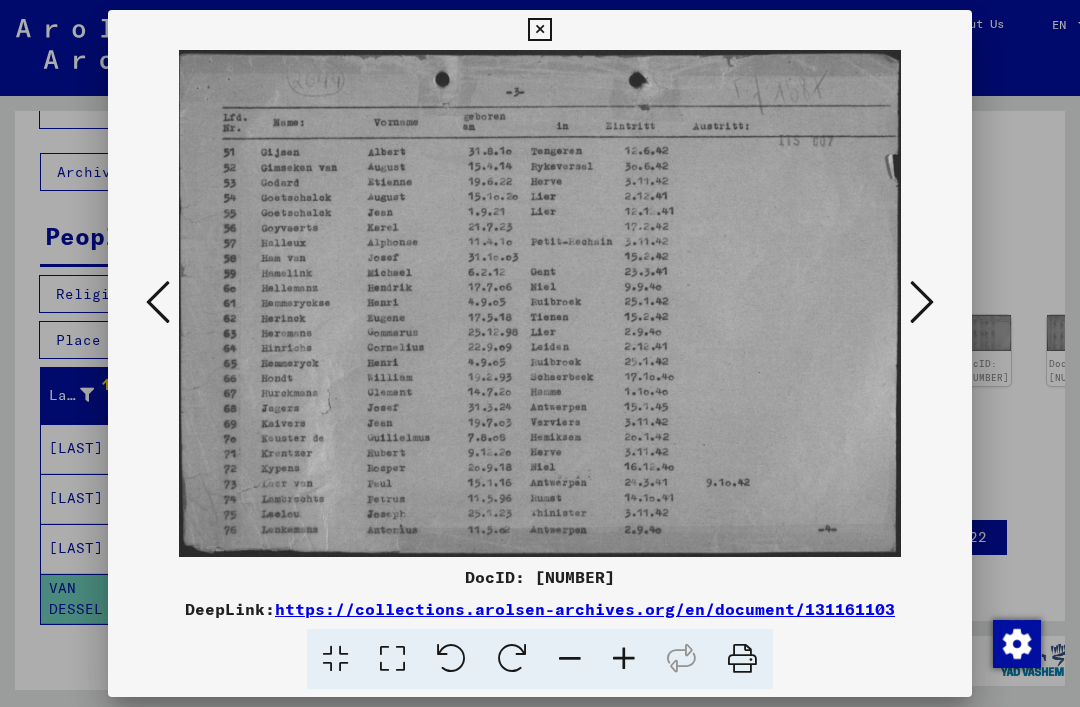 click at bounding box center [922, 303] 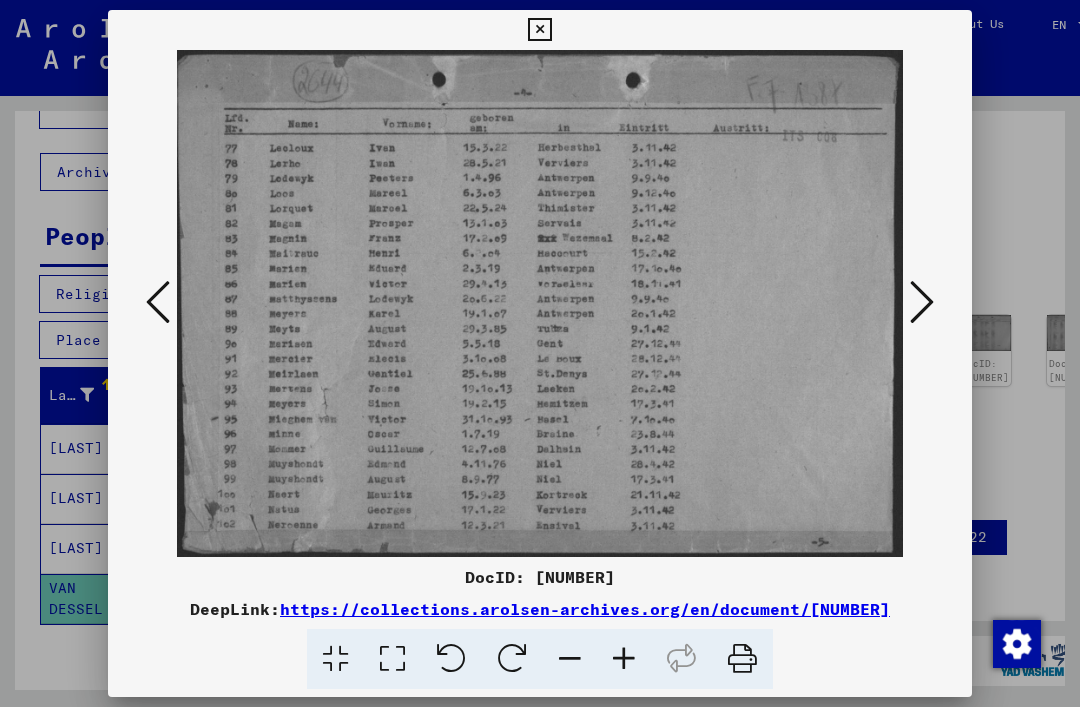 click at bounding box center [922, 303] 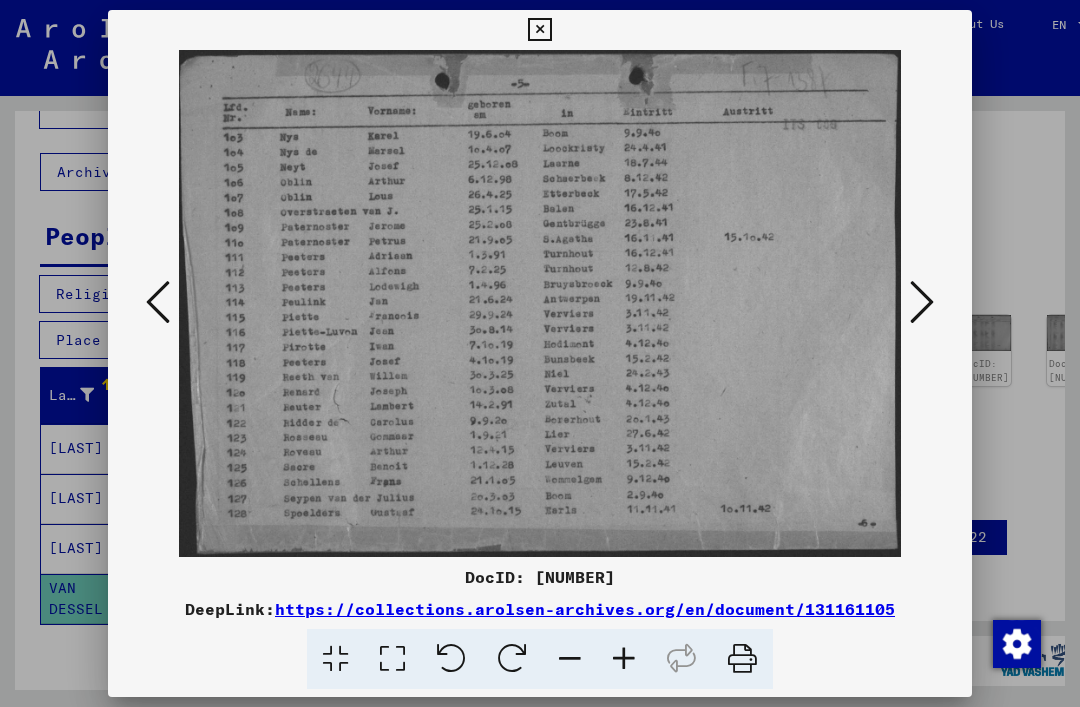 click at bounding box center (922, 303) 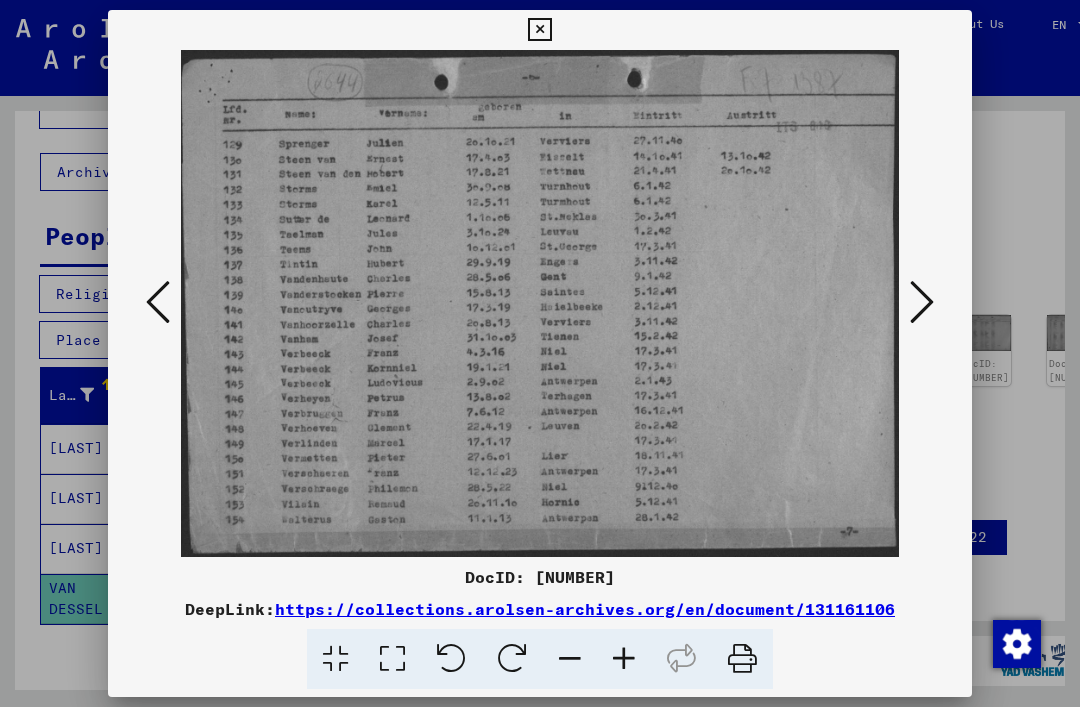 click at bounding box center (540, 303) 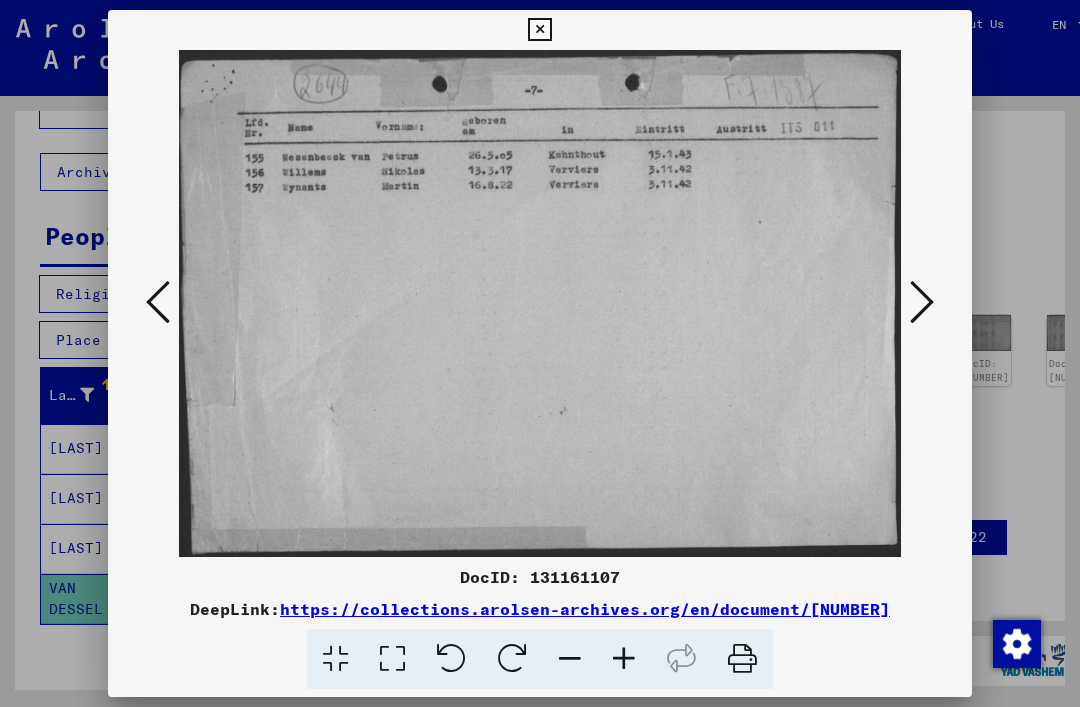 click at bounding box center [539, 30] 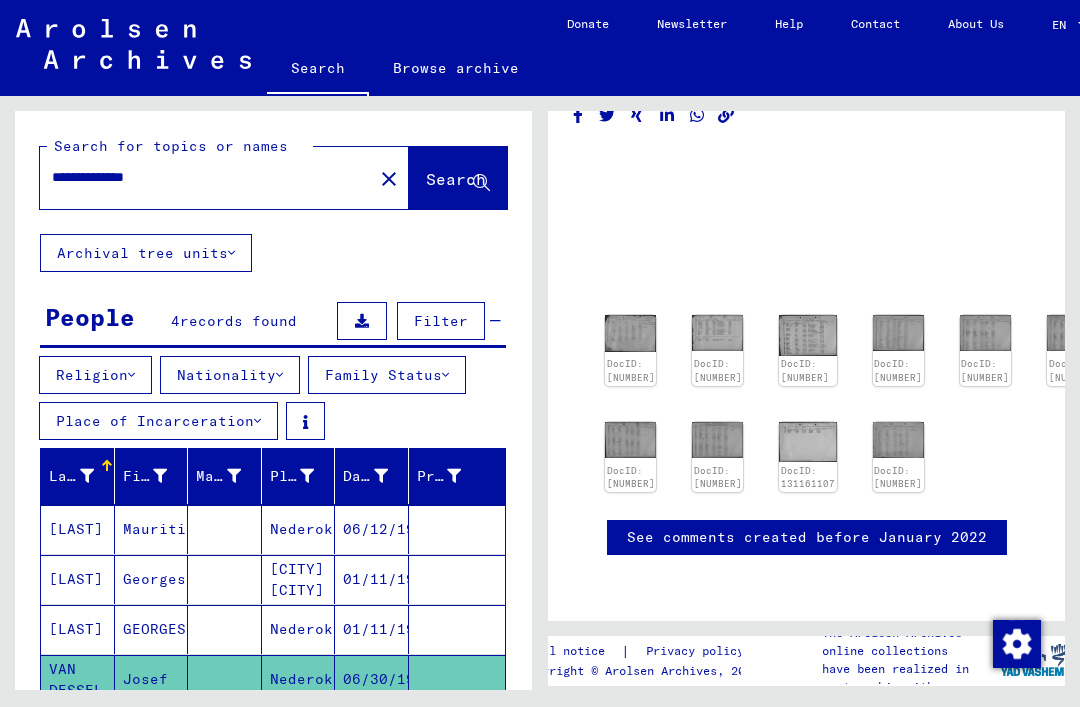 scroll, scrollTop: 0, scrollLeft: 0, axis: both 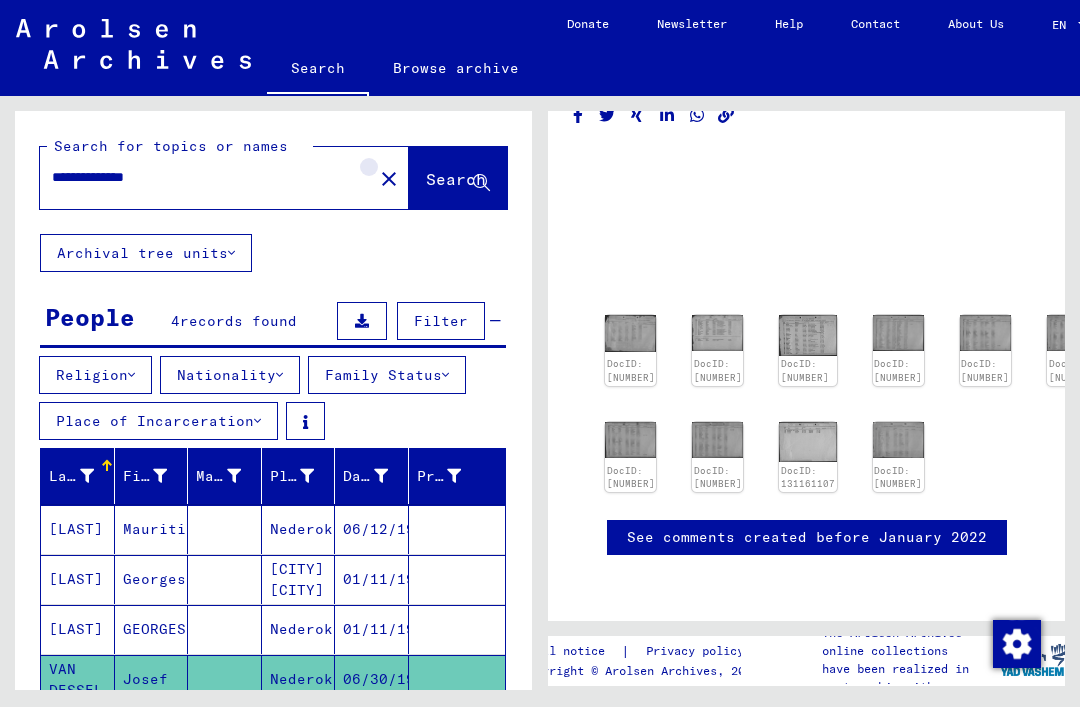 click on "close" 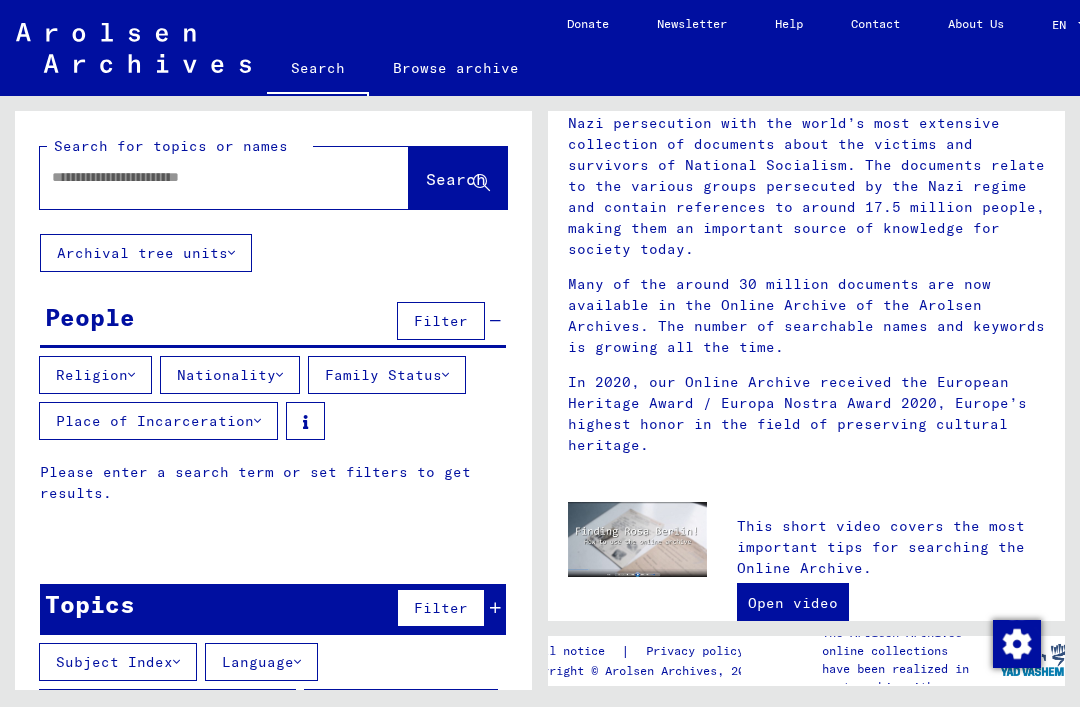 click at bounding box center (200, 177) 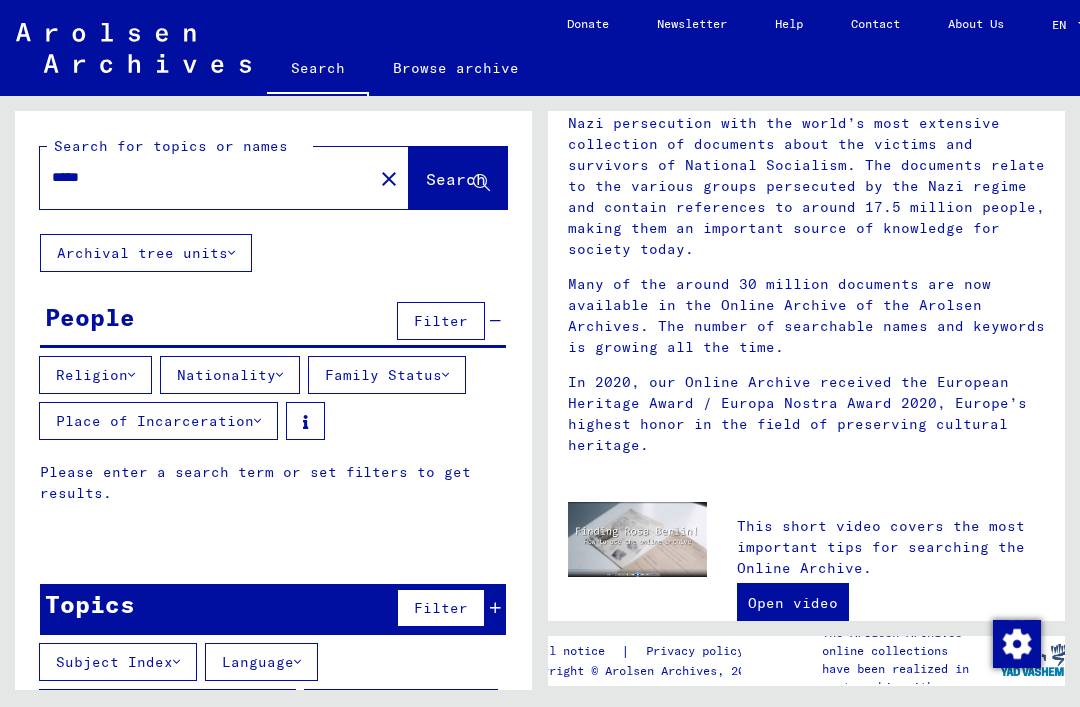 type on "*****" 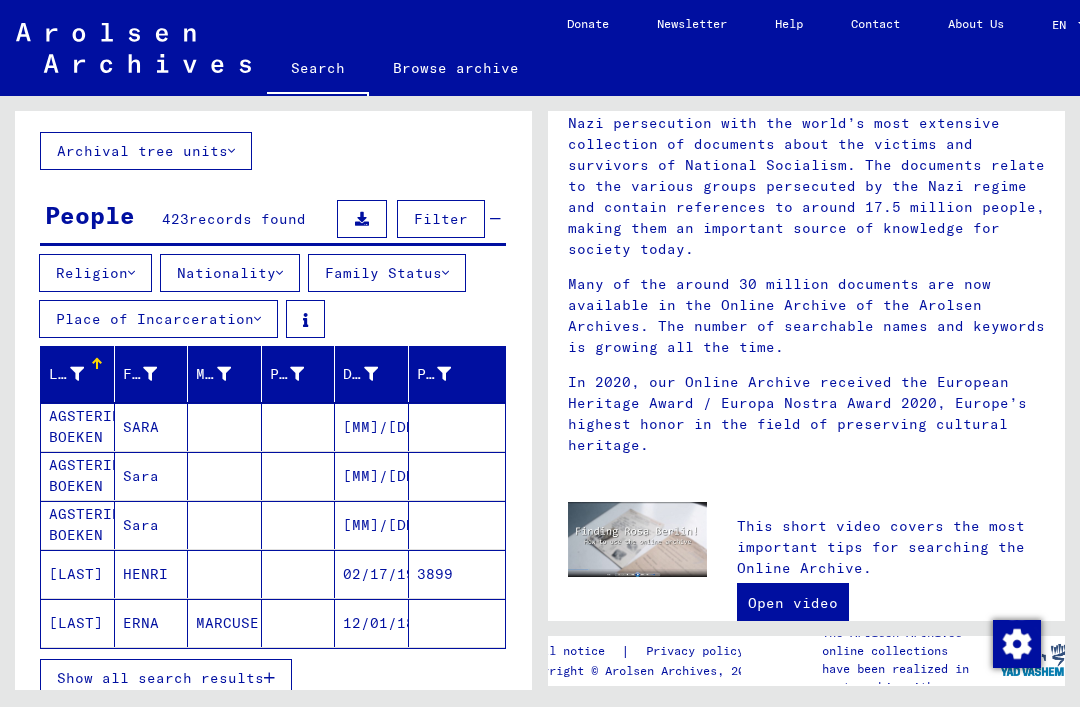 scroll, scrollTop: 122, scrollLeft: 0, axis: vertical 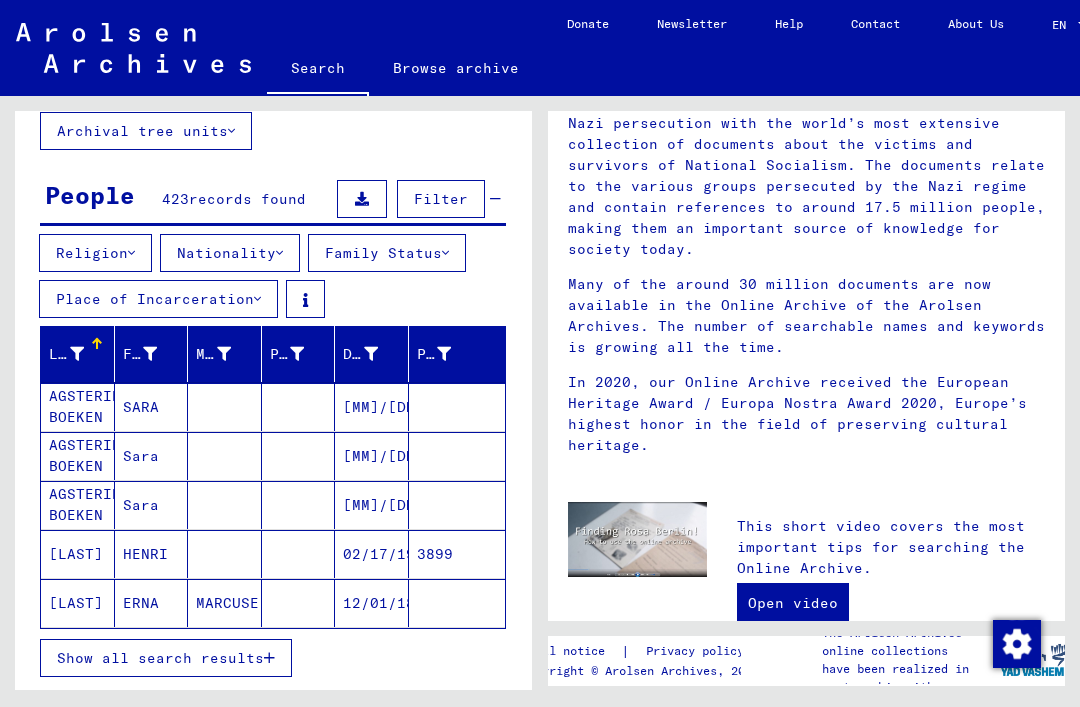 click on "AGSTERIBBE BOEKEN" at bounding box center (78, 456) 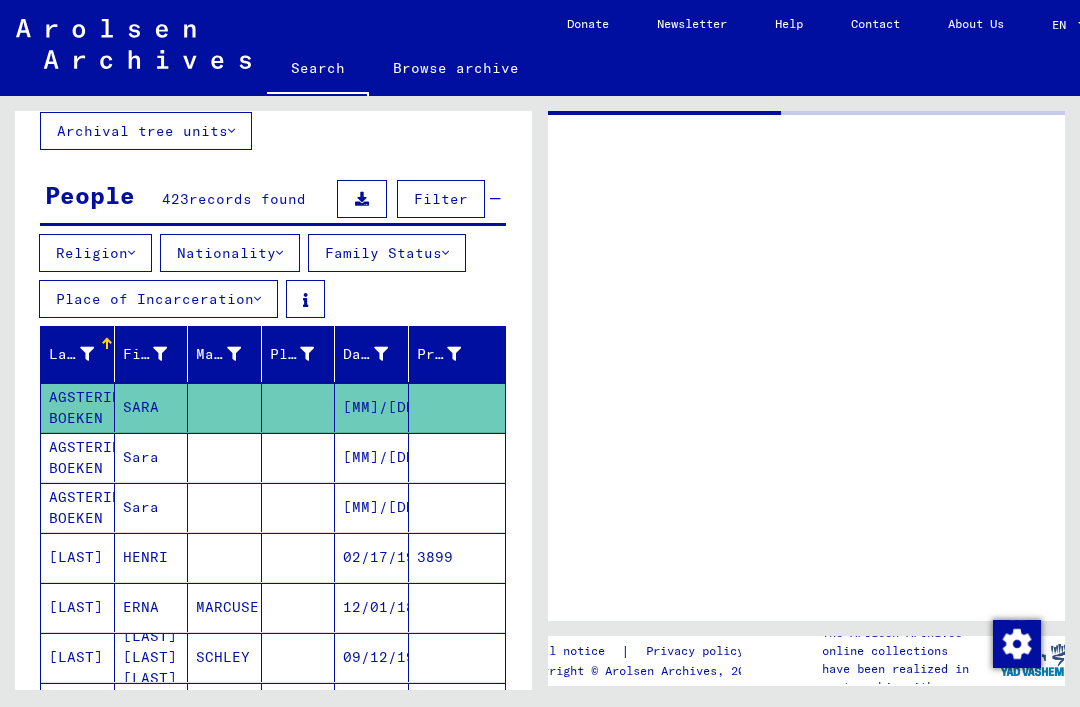 scroll, scrollTop: 0, scrollLeft: 0, axis: both 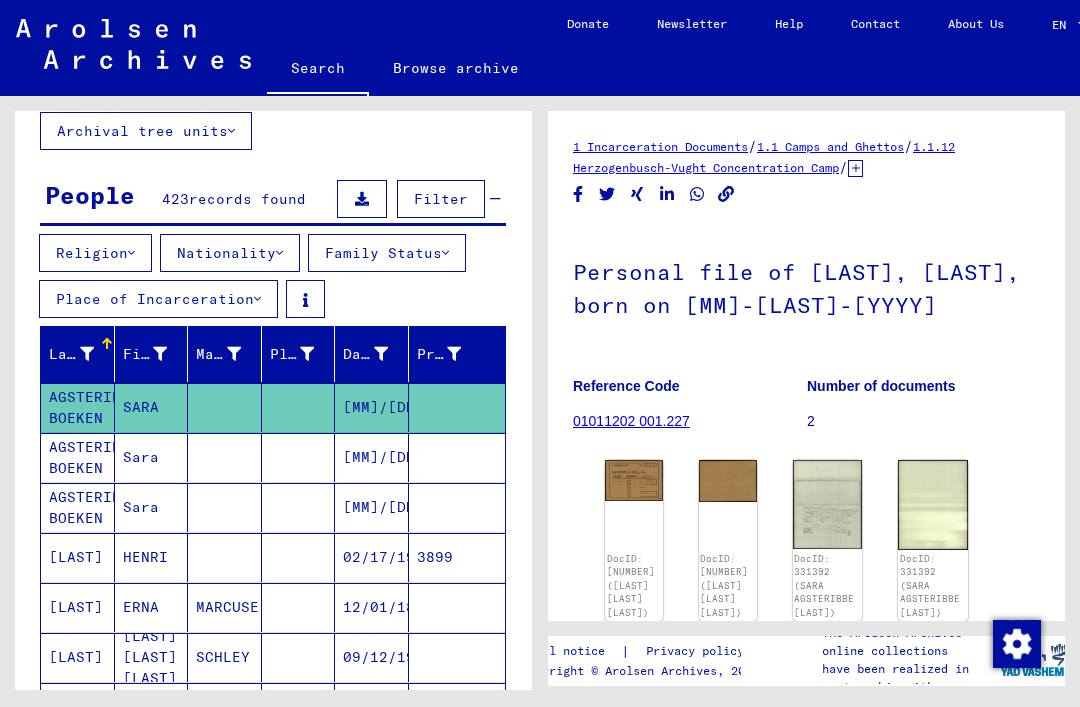 click 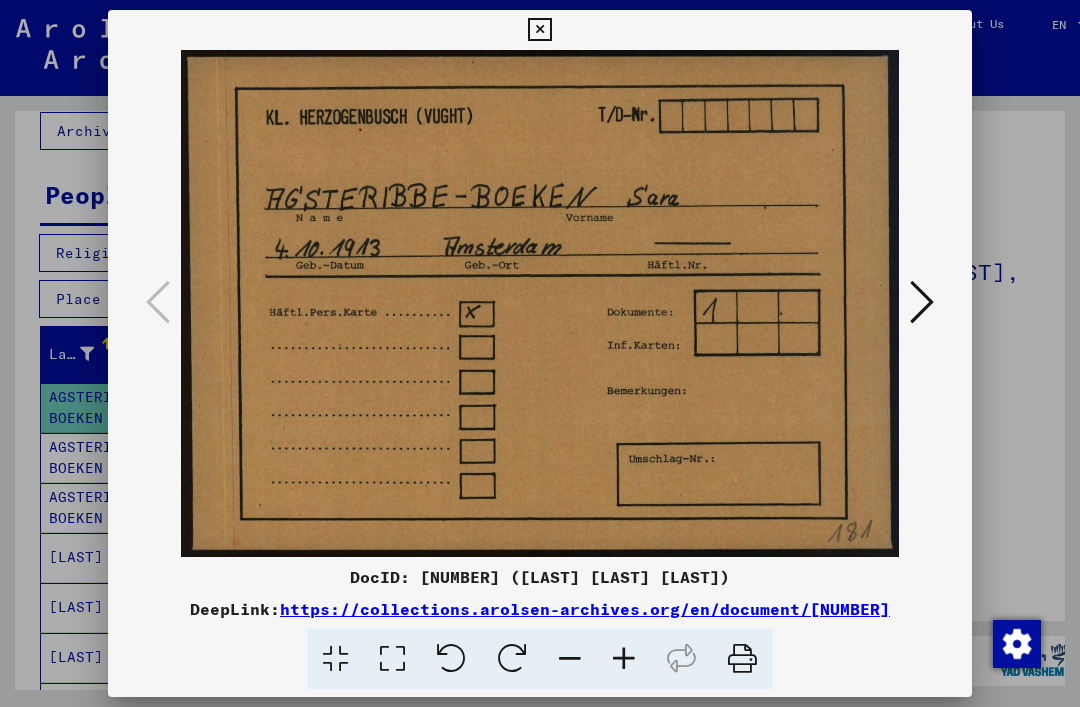 click at bounding box center [922, 302] 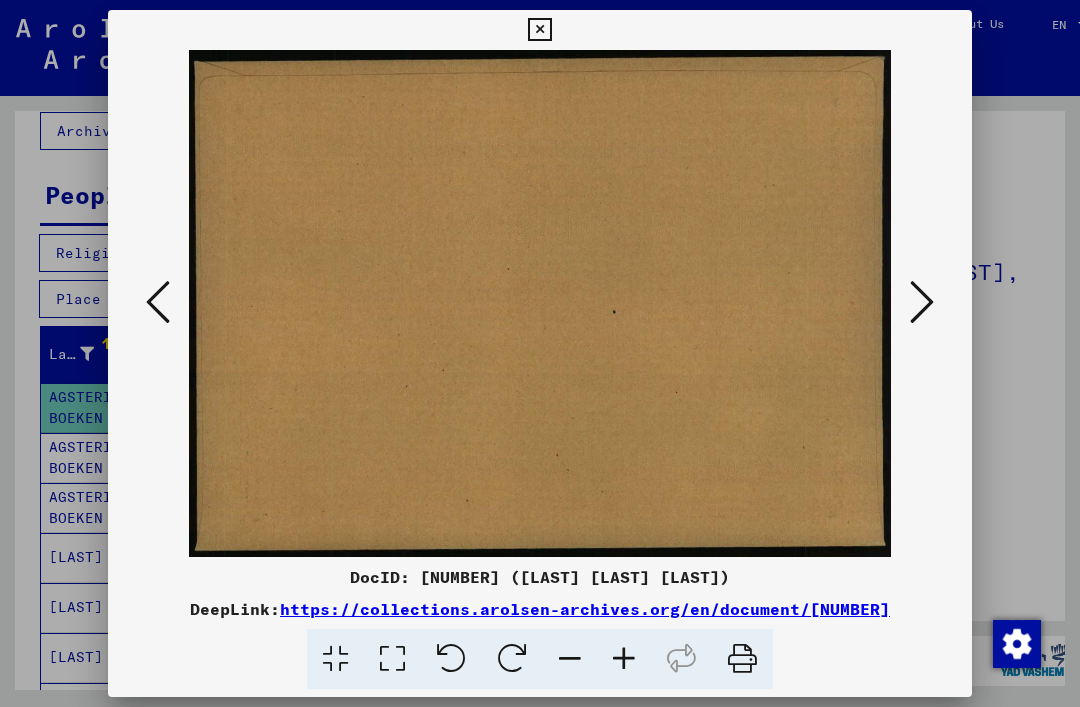 click at bounding box center (922, 302) 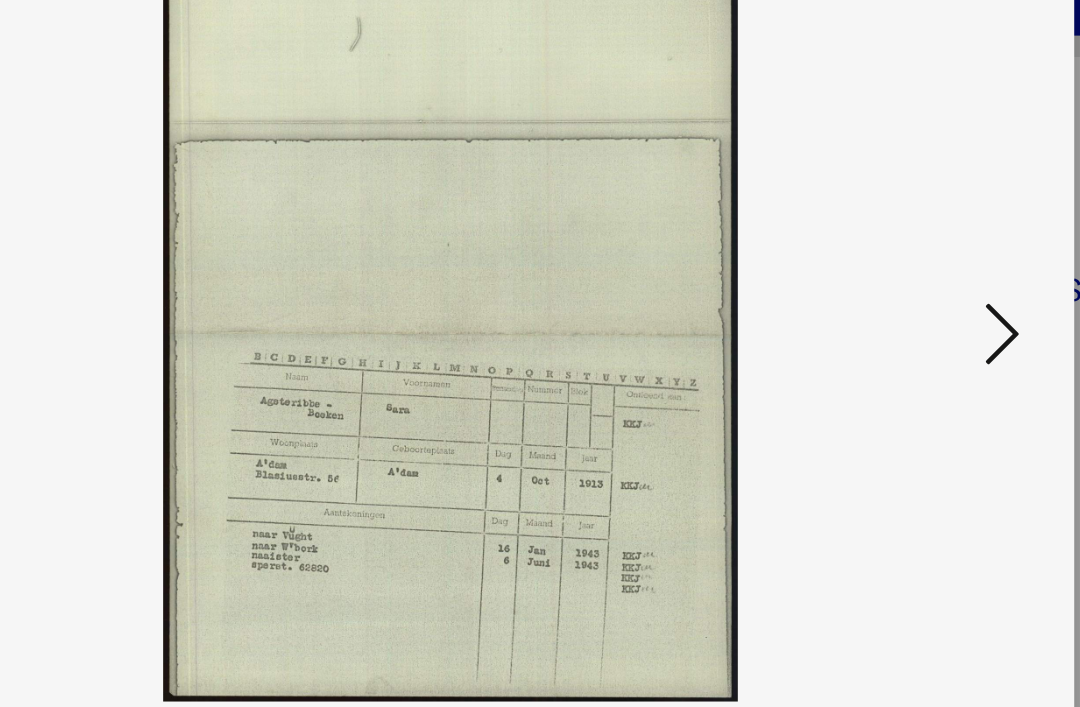 click at bounding box center [922, 302] 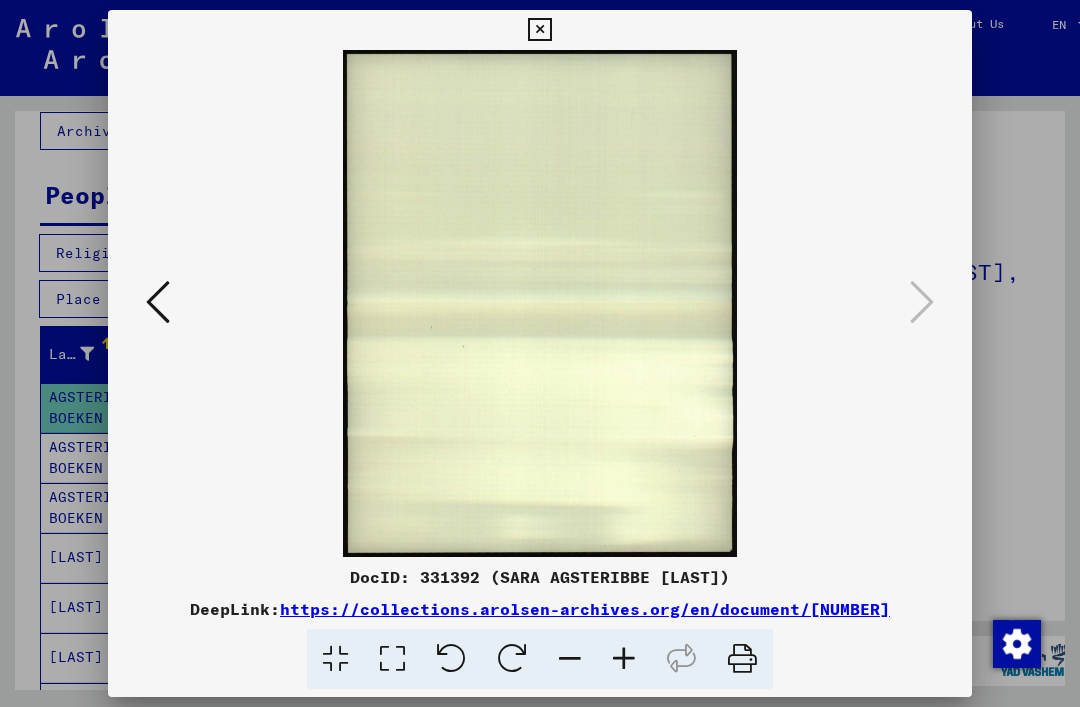 click at bounding box center (539, 30) 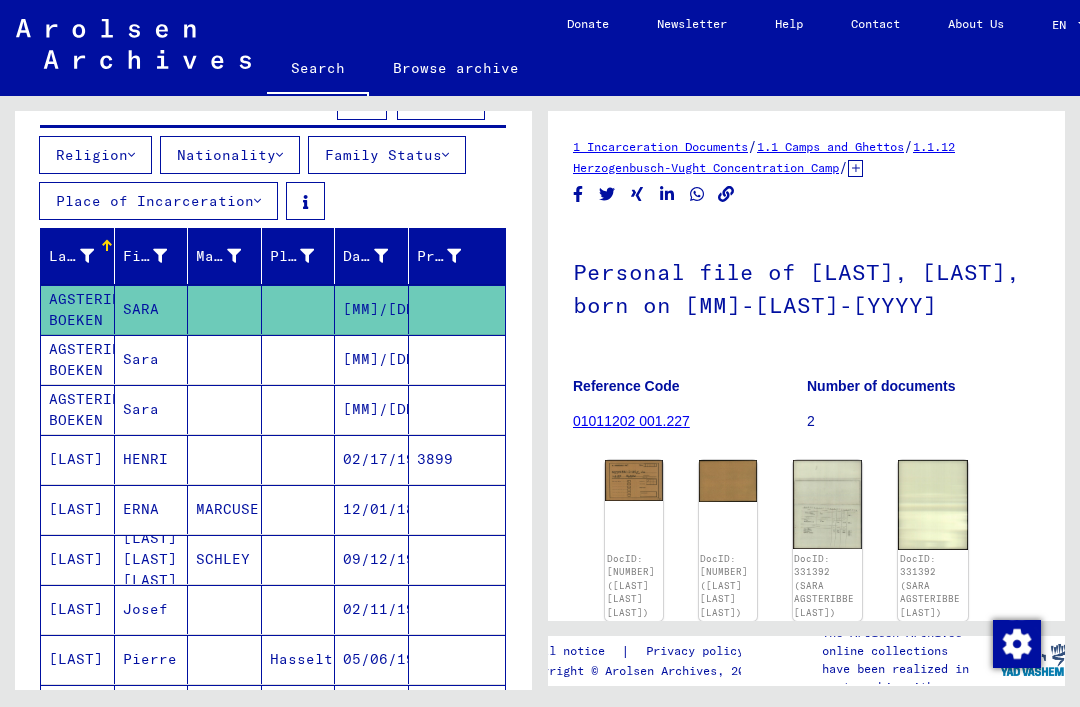 scroll, scrollTop: 221, scrollLeft: 0, axis: vertical 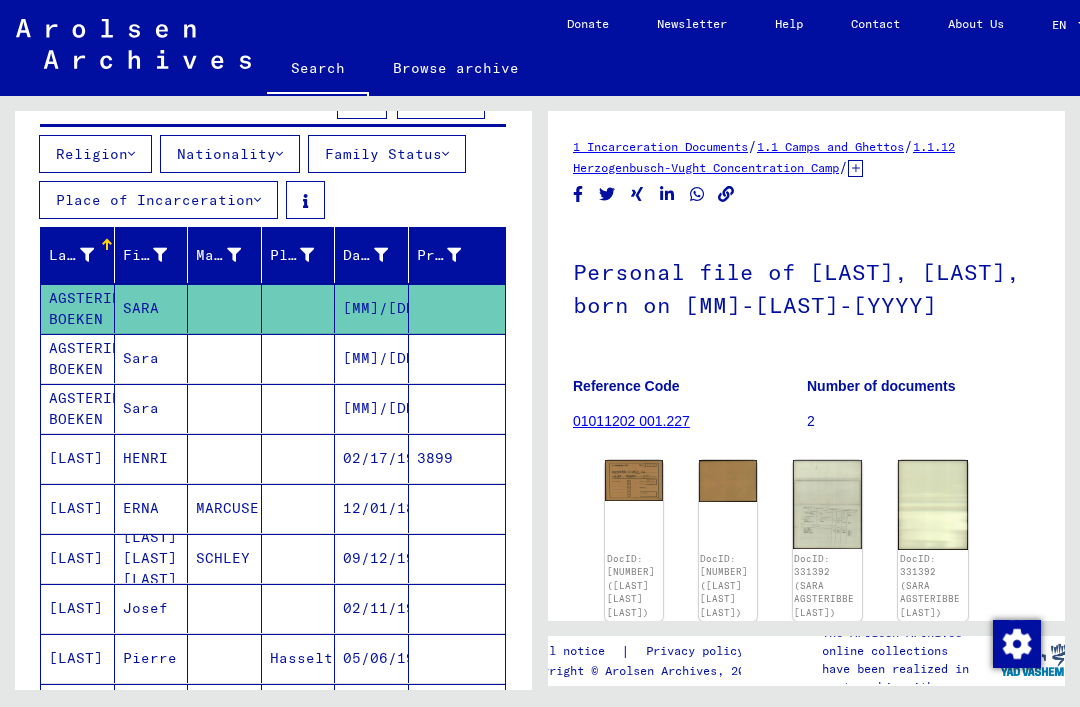 click on "[LAST]" at bounding box center [78, 508] 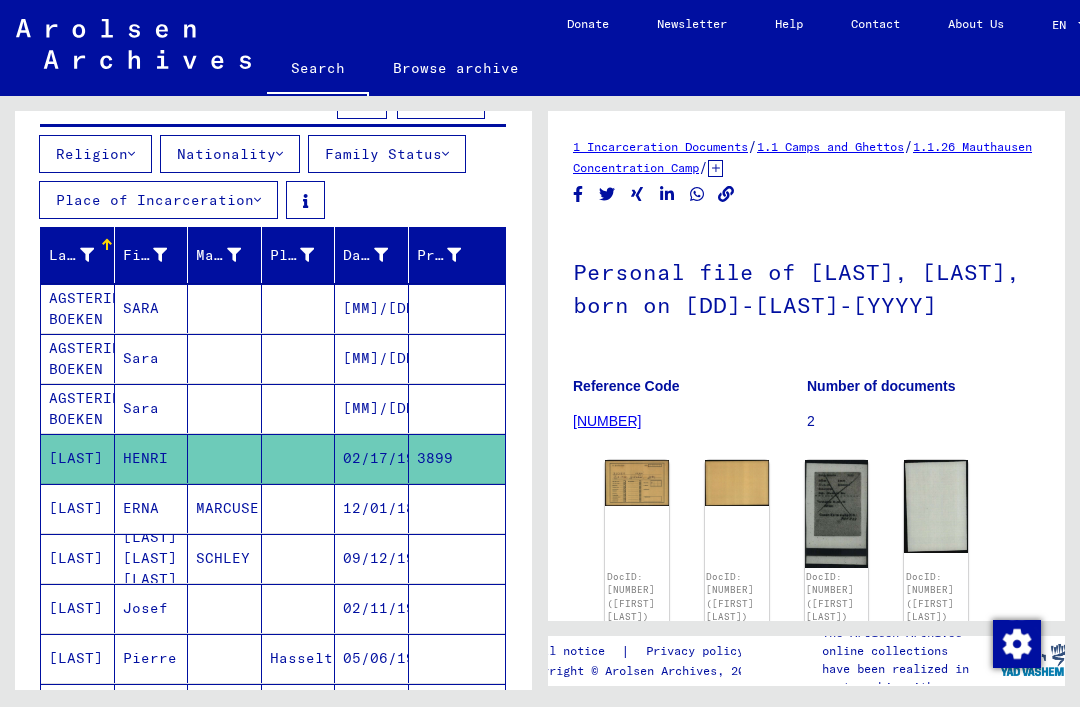 scroll, scrollTop: 0, scrollLeft: 0, axis: both 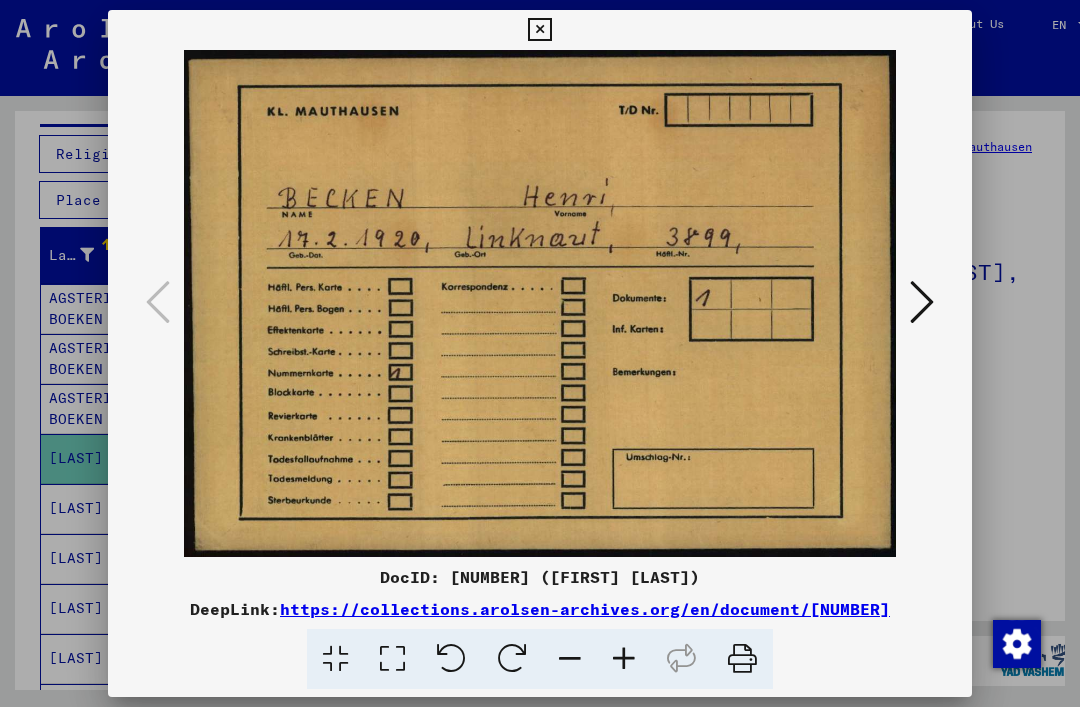 click at bounding box center (922, 302) 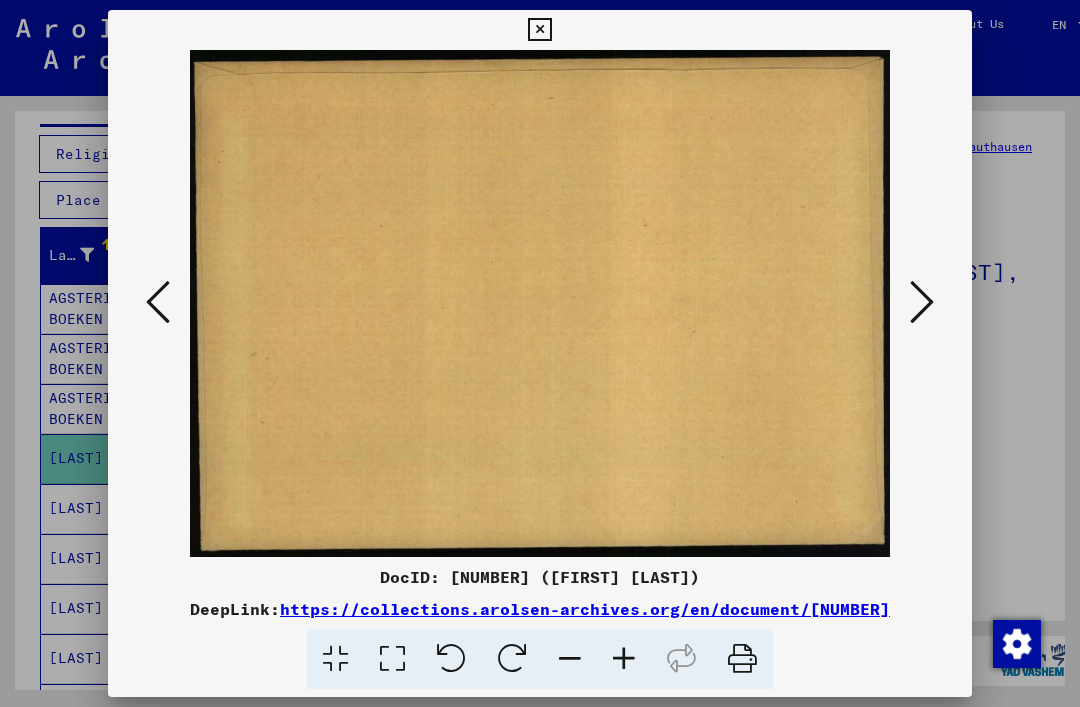 click at bounding box center [158, 302] 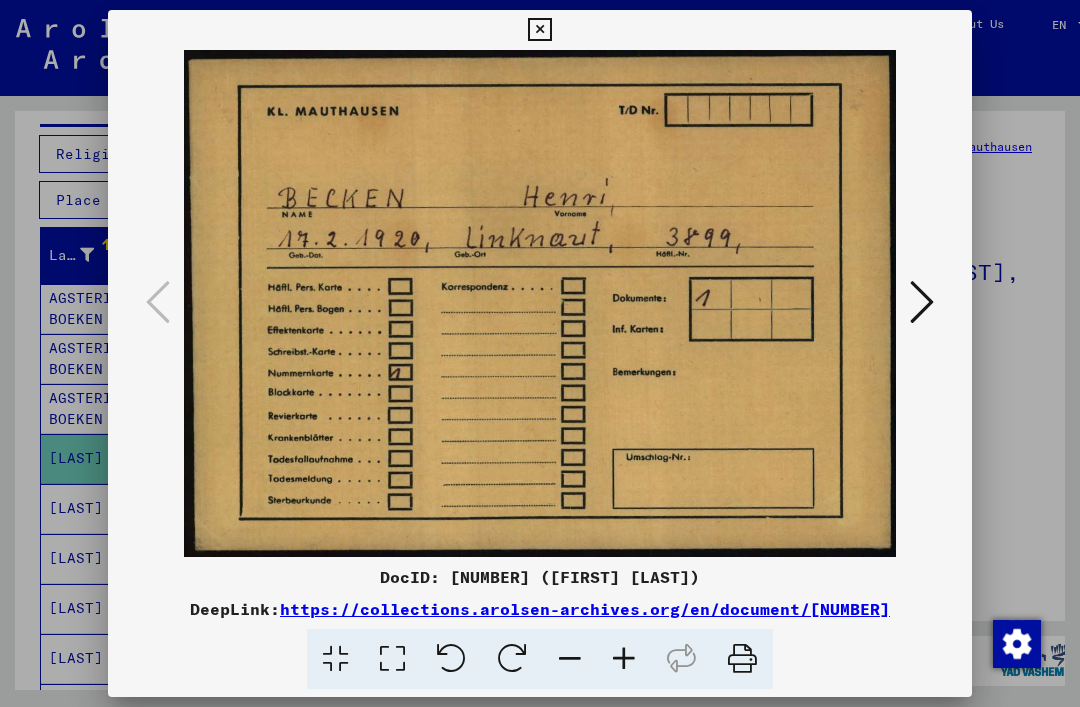 click at bounding box center (922, 302) 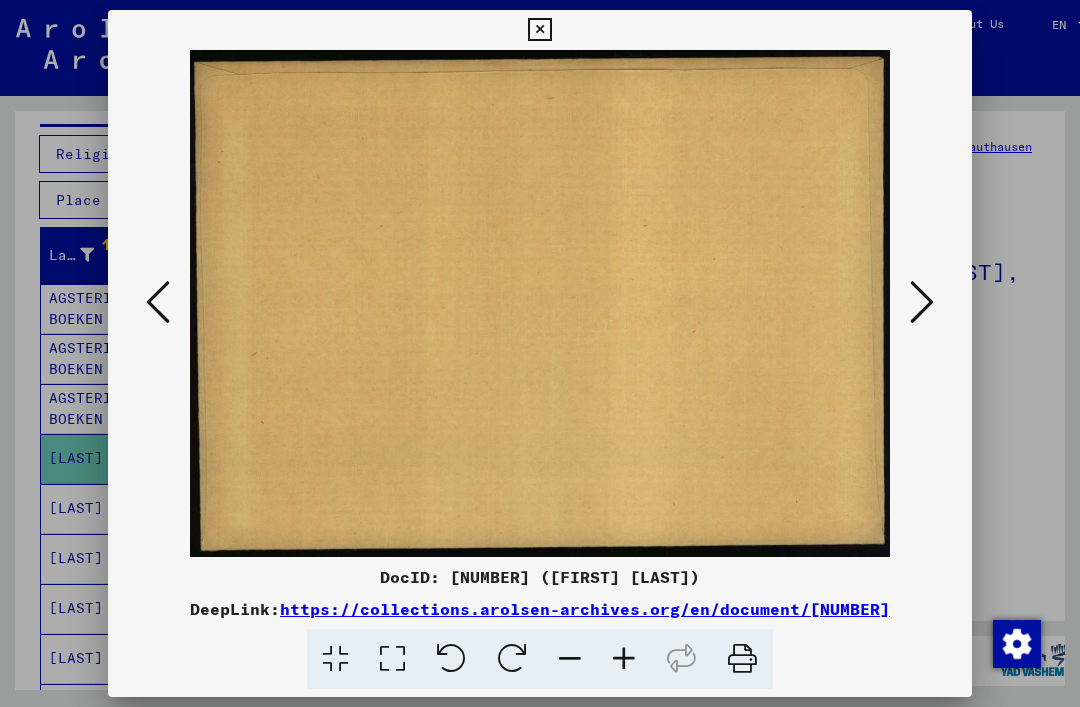 click at bounding box center [922, 302] 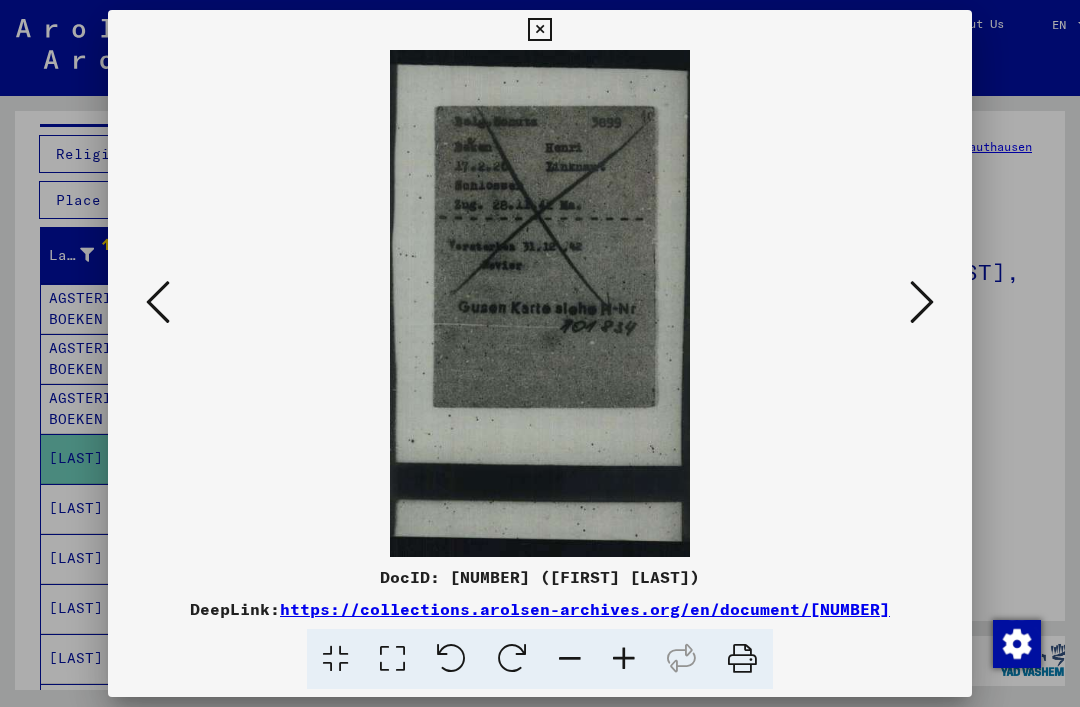 click at bounding box center (922, 302) 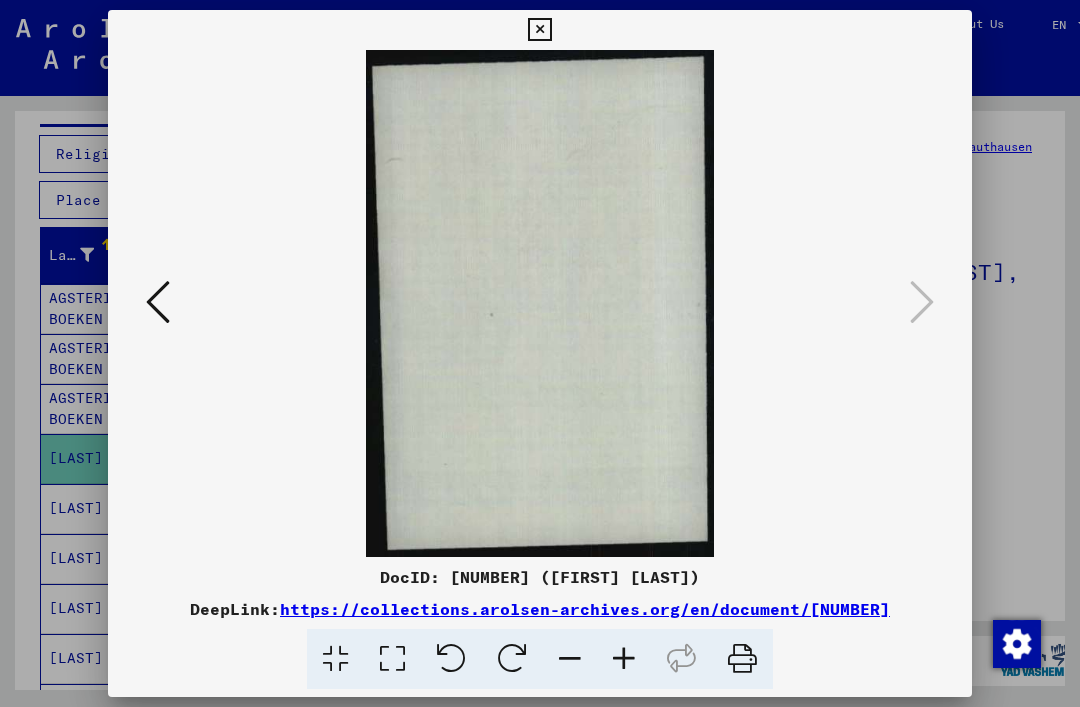 click at bounding box center (539, 30) 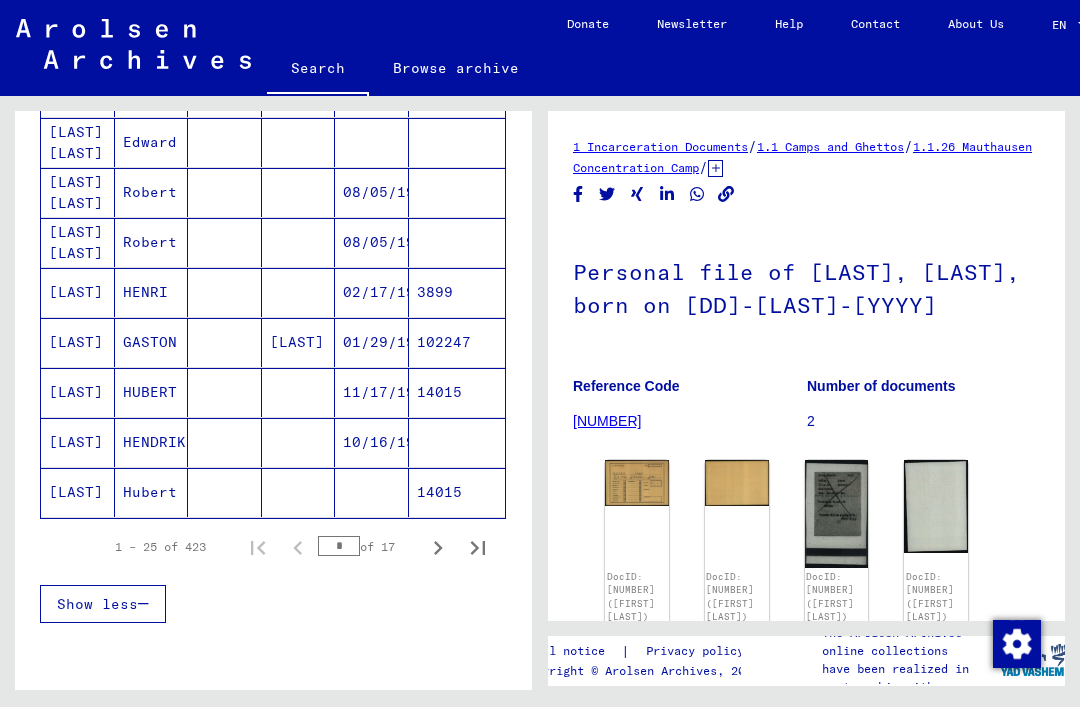 scroll, scrollTop: 1239, scrollLeft: 0, axis: vertical 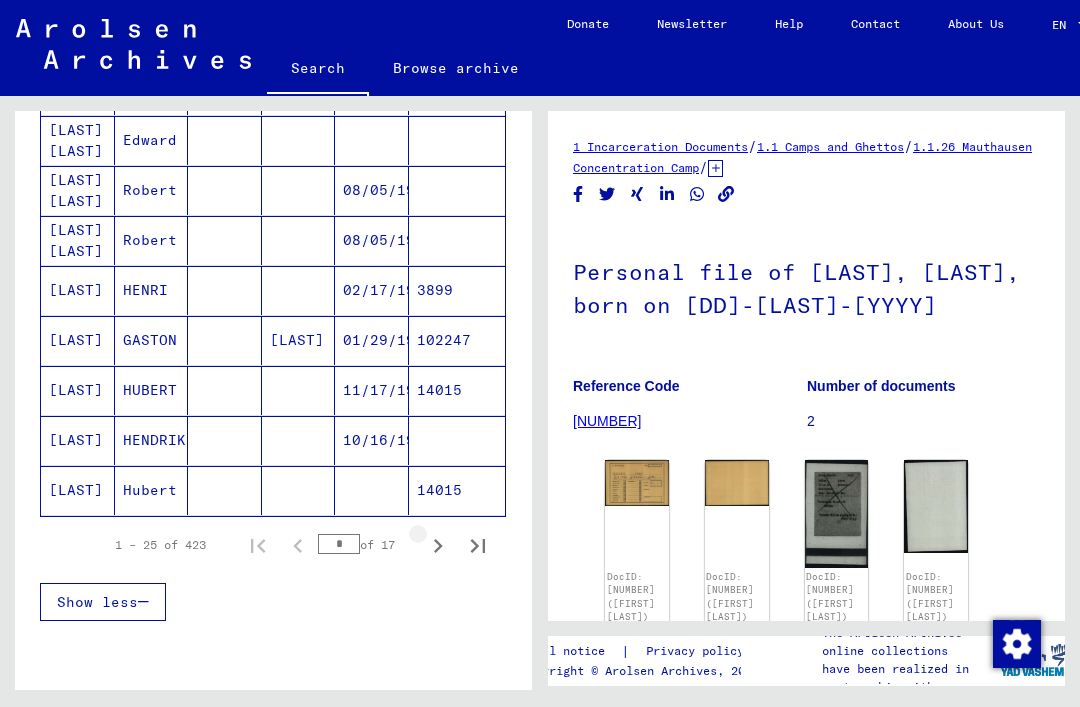 click 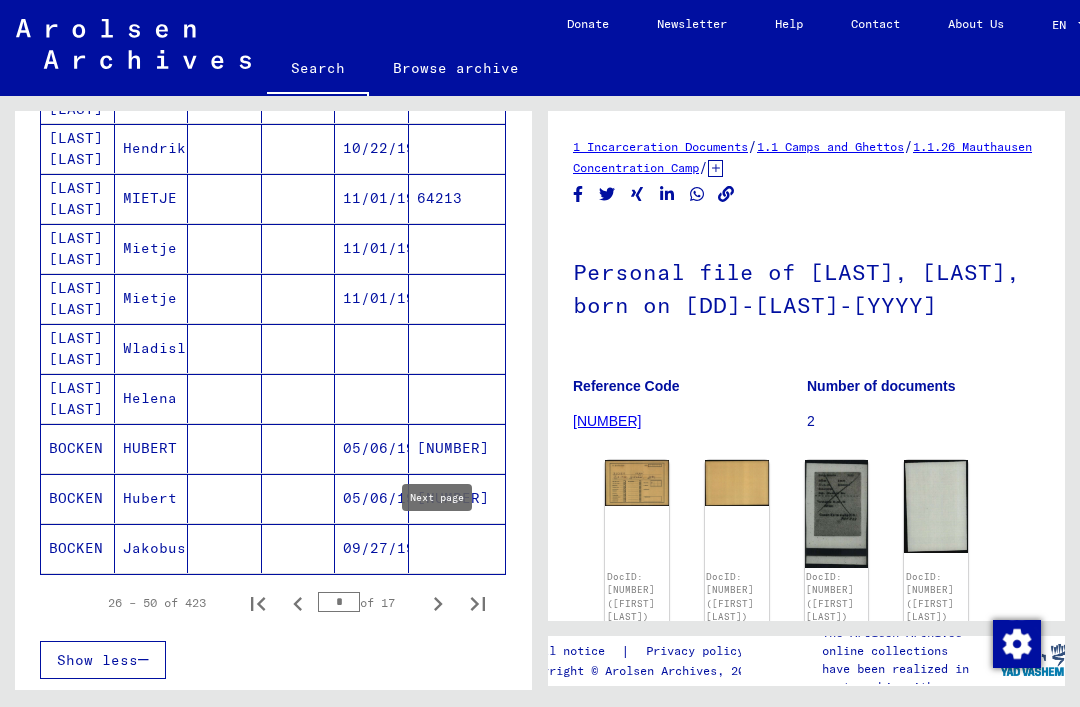 scroll, scrollTop: 1190, scrollLeft: 0, axis: vertical 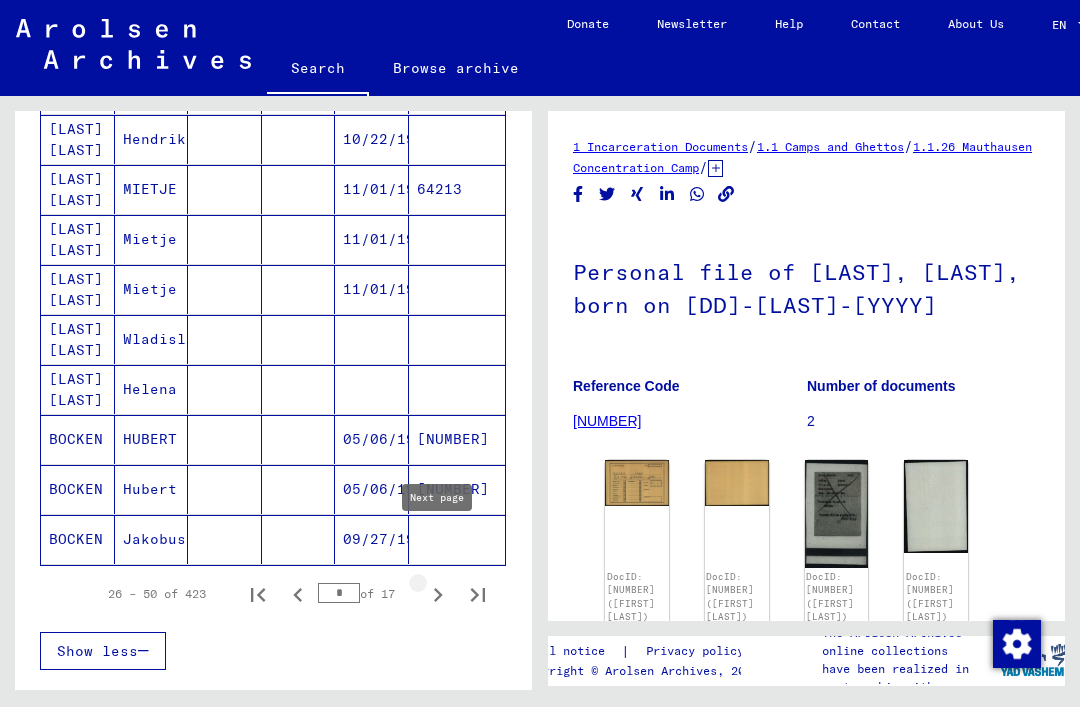 click 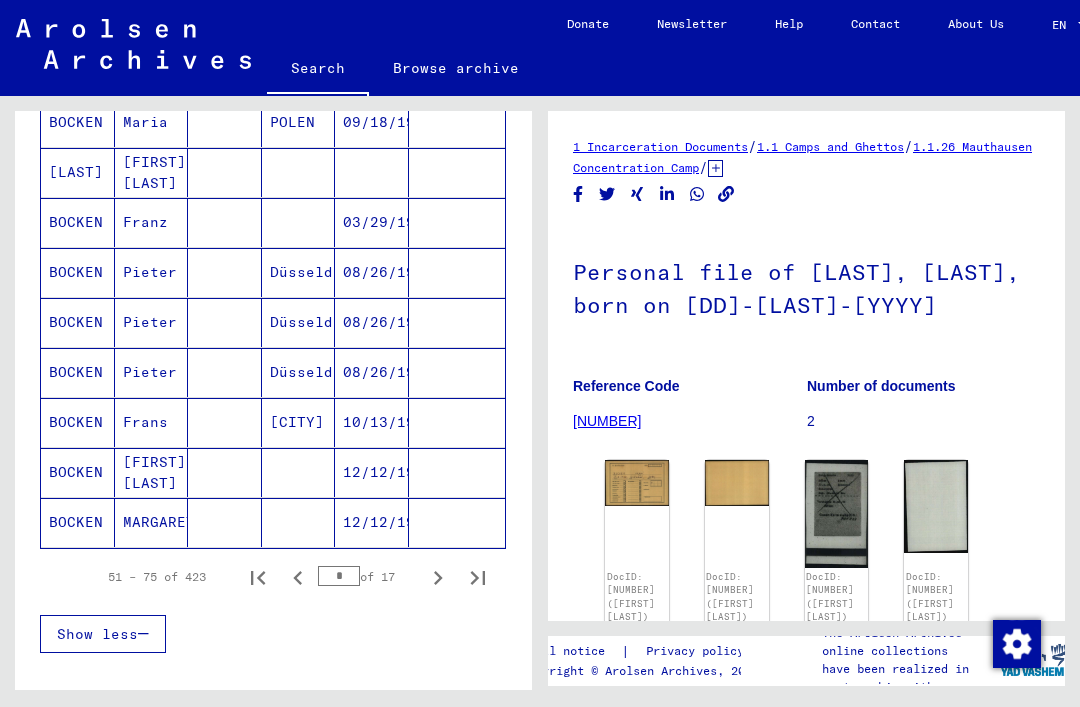 scroll, scrollTop: 1224, scrollLeft: 0, axis: vertical 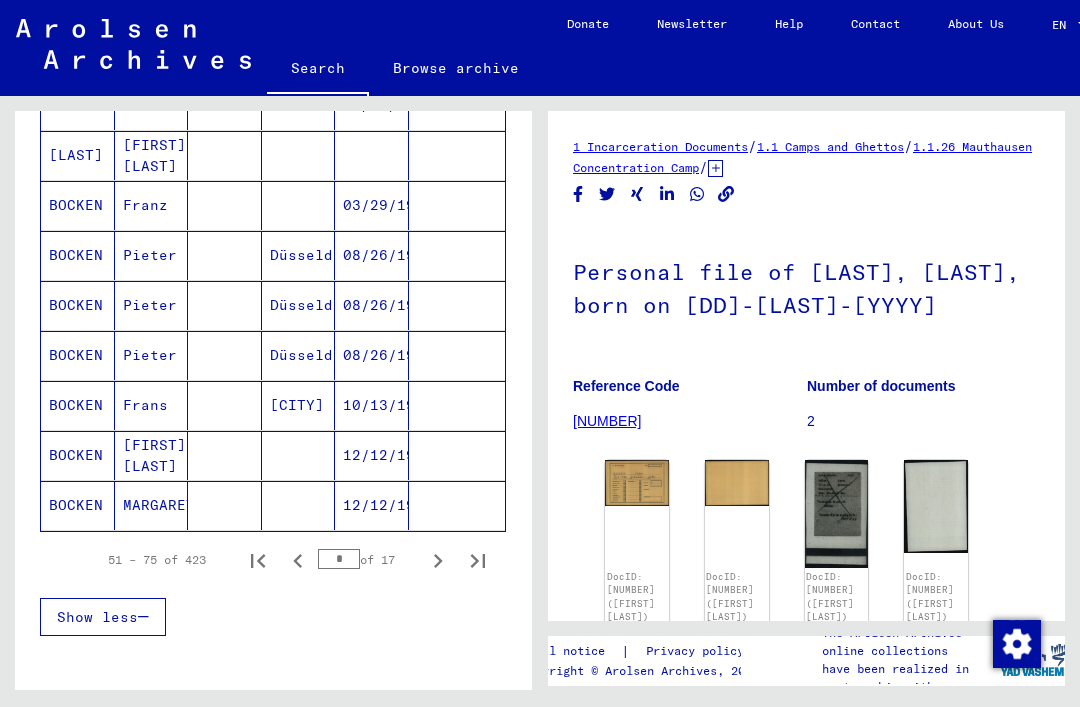 click 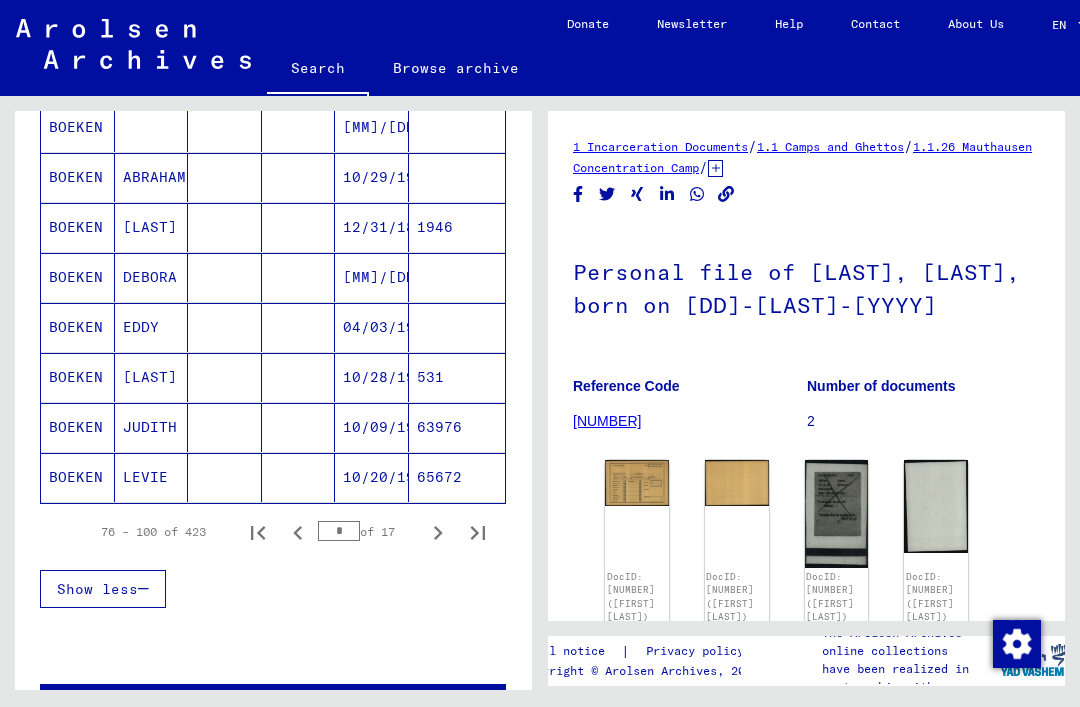 scroll, scrollTop: 1253, scrollLeft: 0, axis: vertical 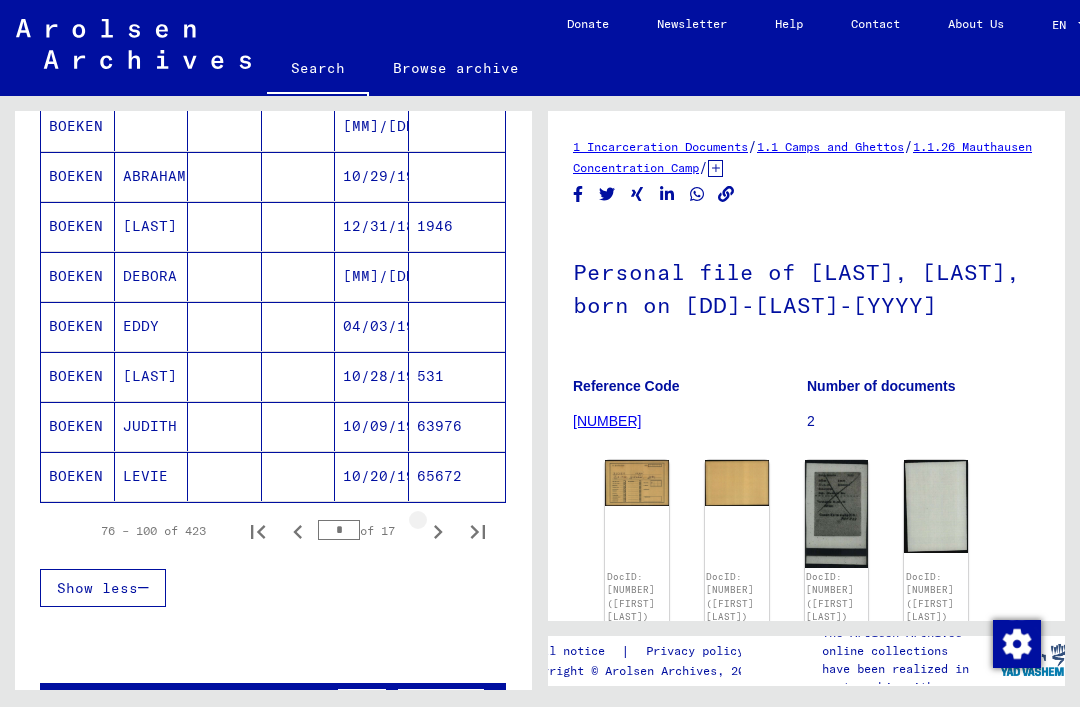 click 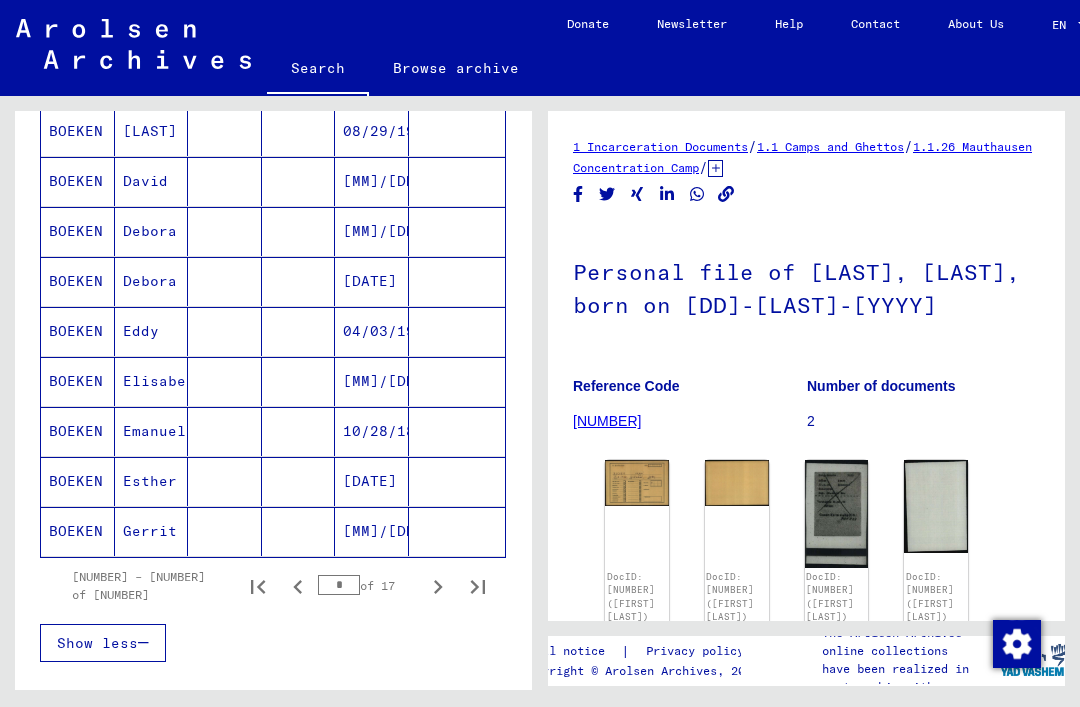 scroll, scrollTop: 1199, scrollLeft: 0, axis: vertical 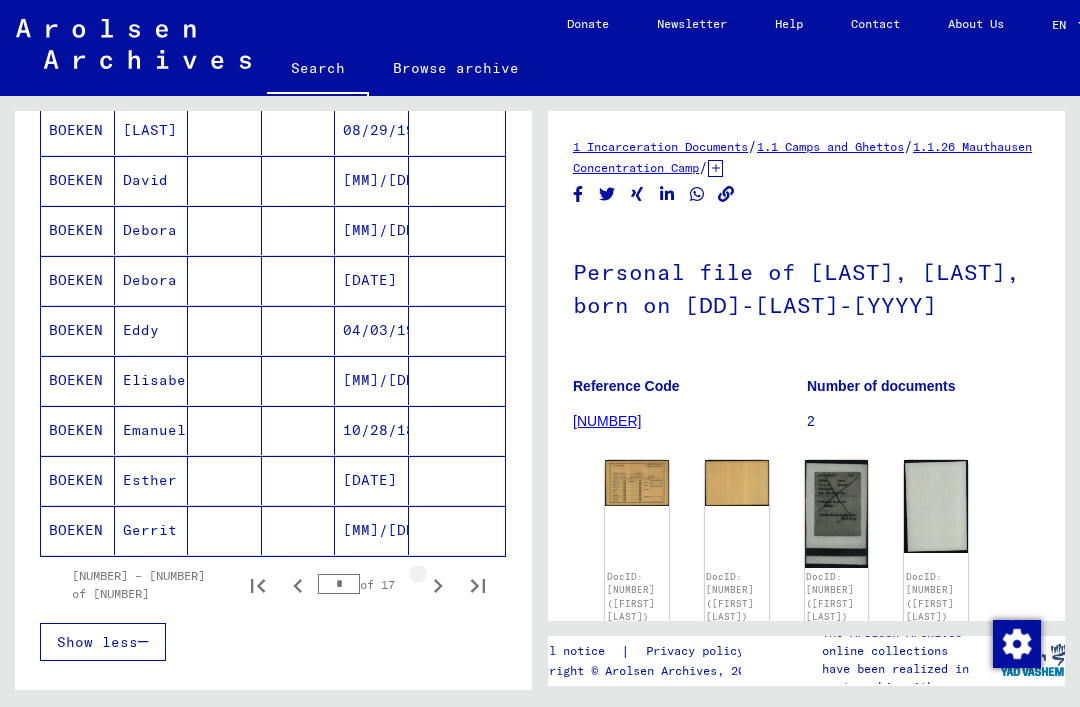 click 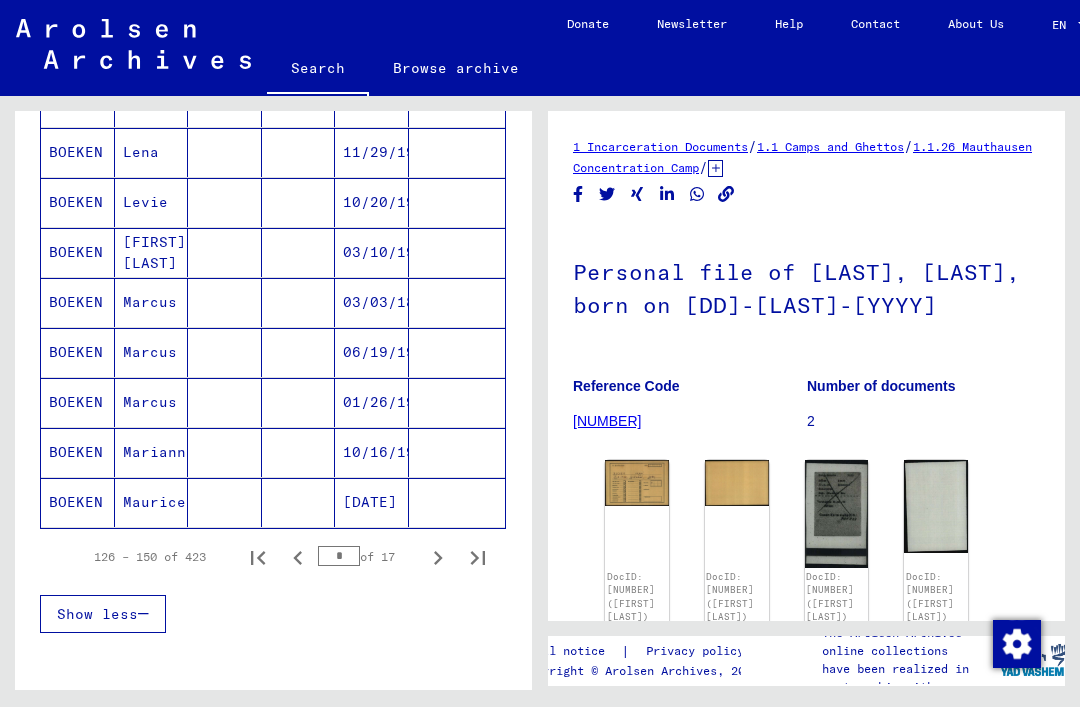 scroll, scrollTop: 1252, scrollLeft: 0, axis: vertical 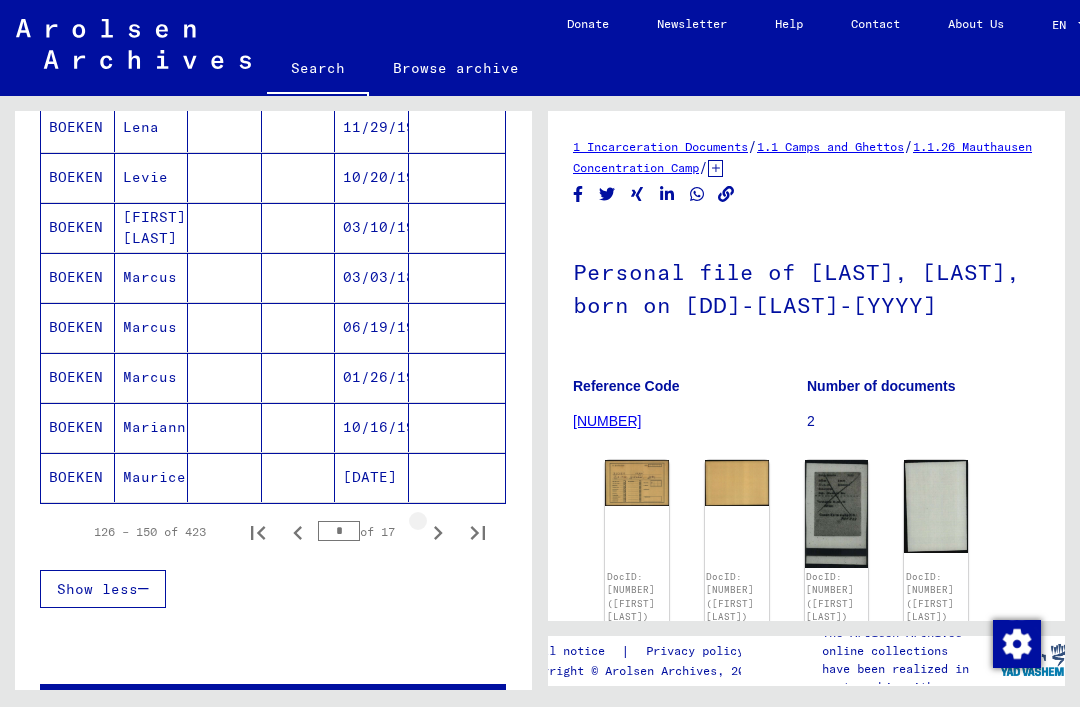 click 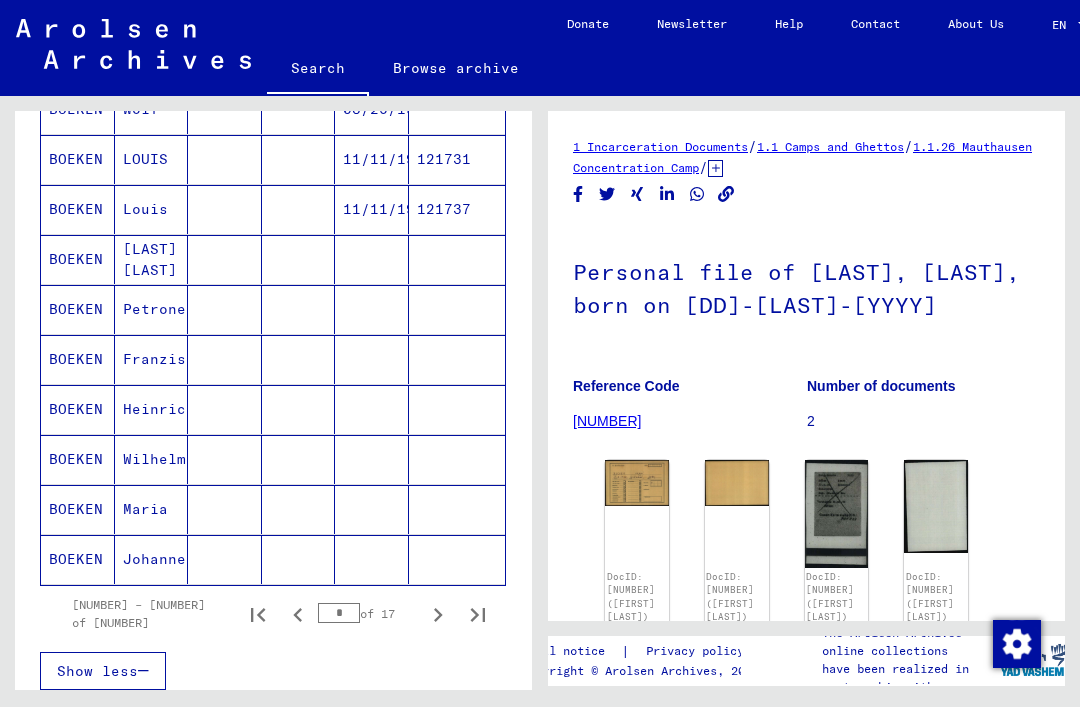 scroll, scrollTop: 1221, scrollLeft: 0, axis: vertical 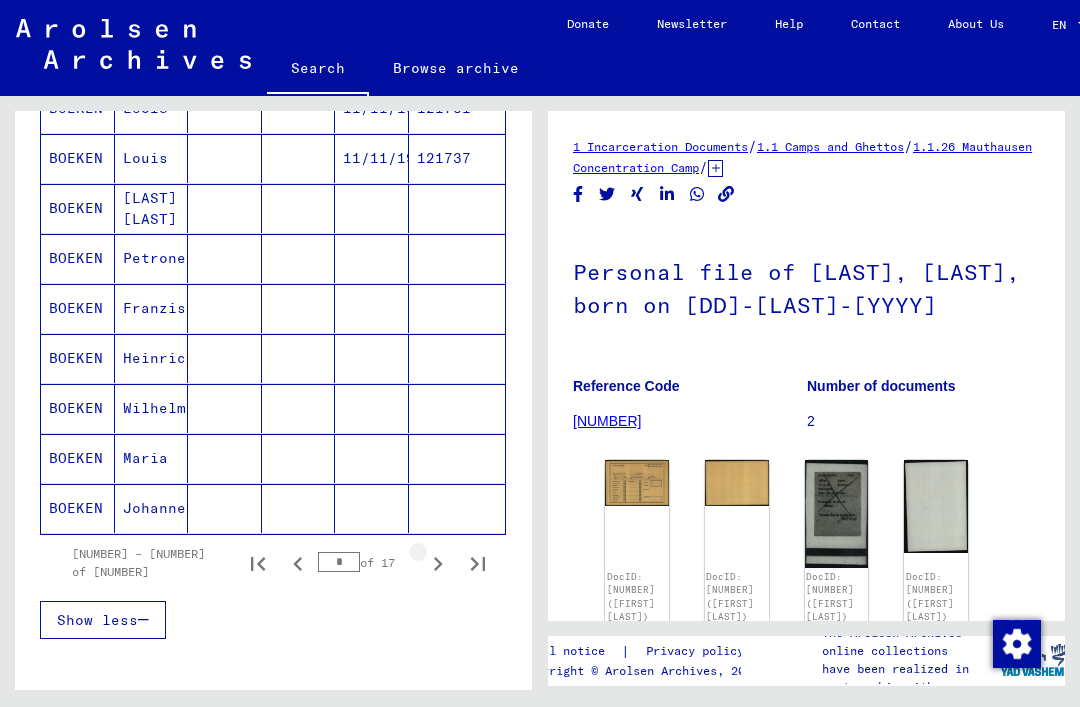 click at bounding box center [438, 563] 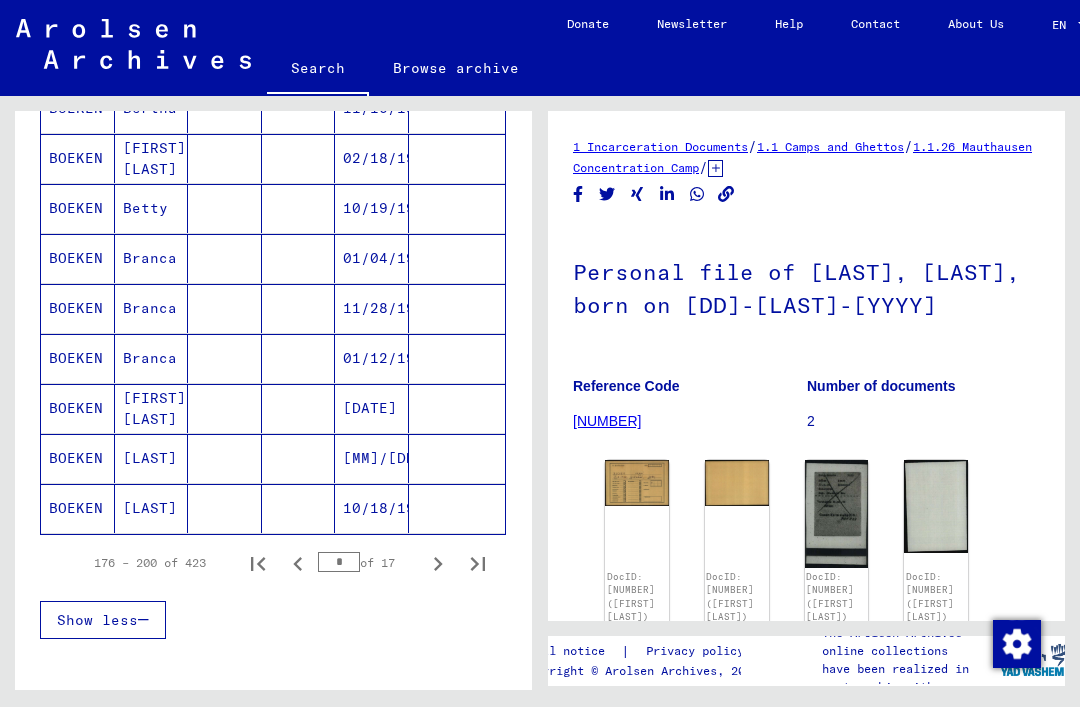 click 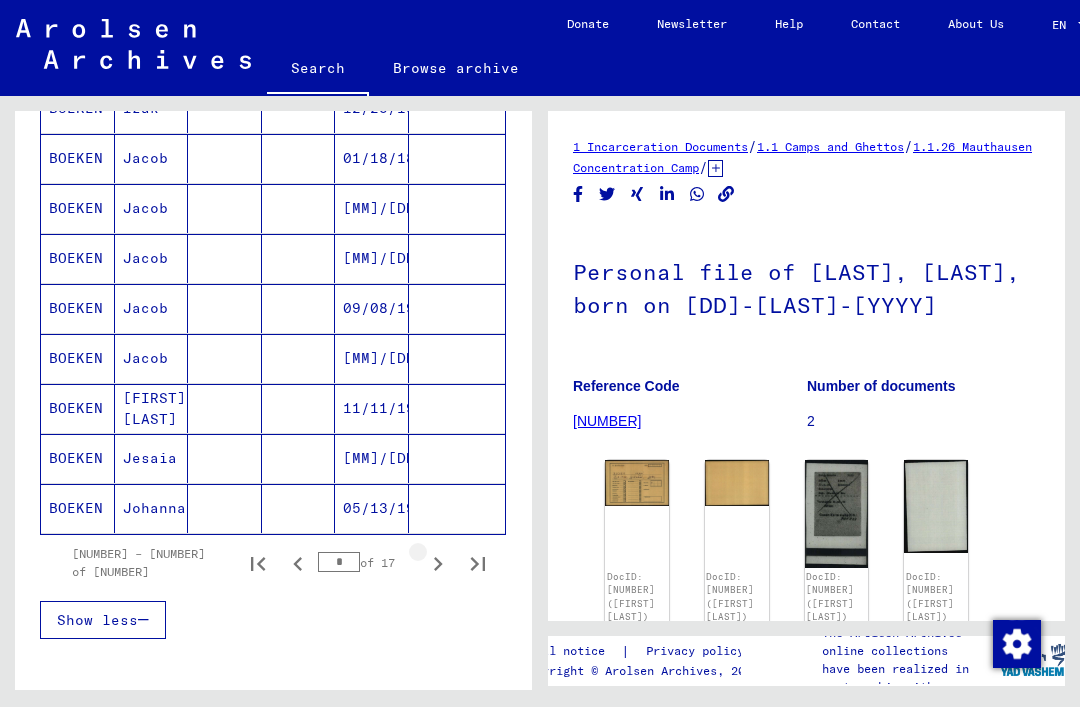 click 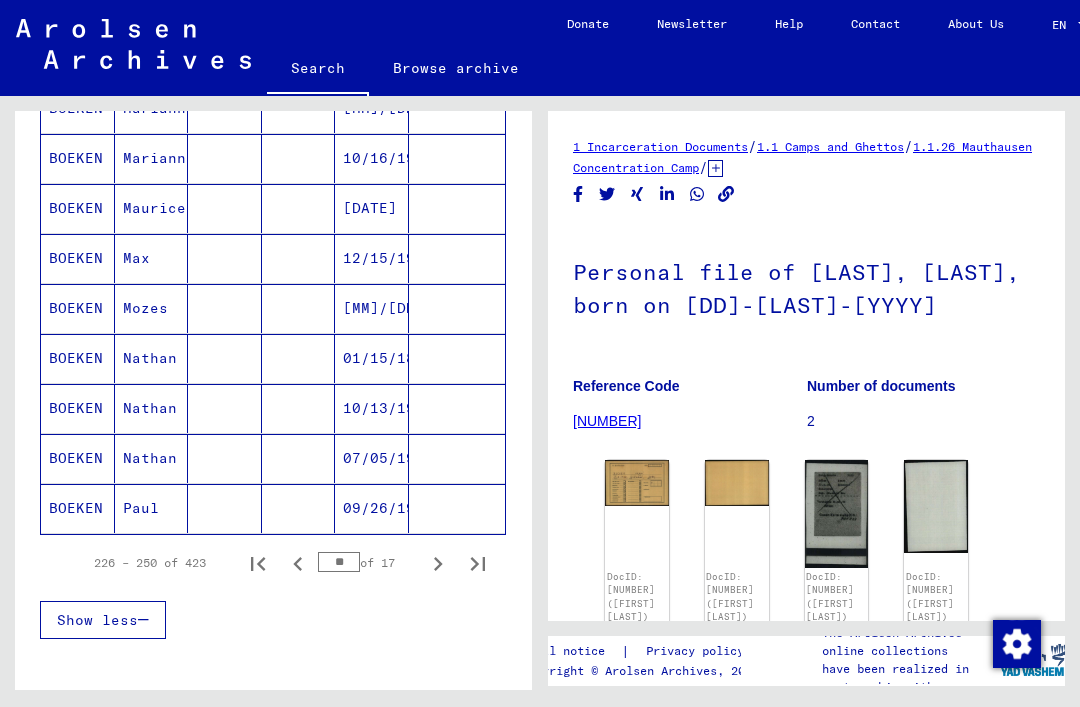 click 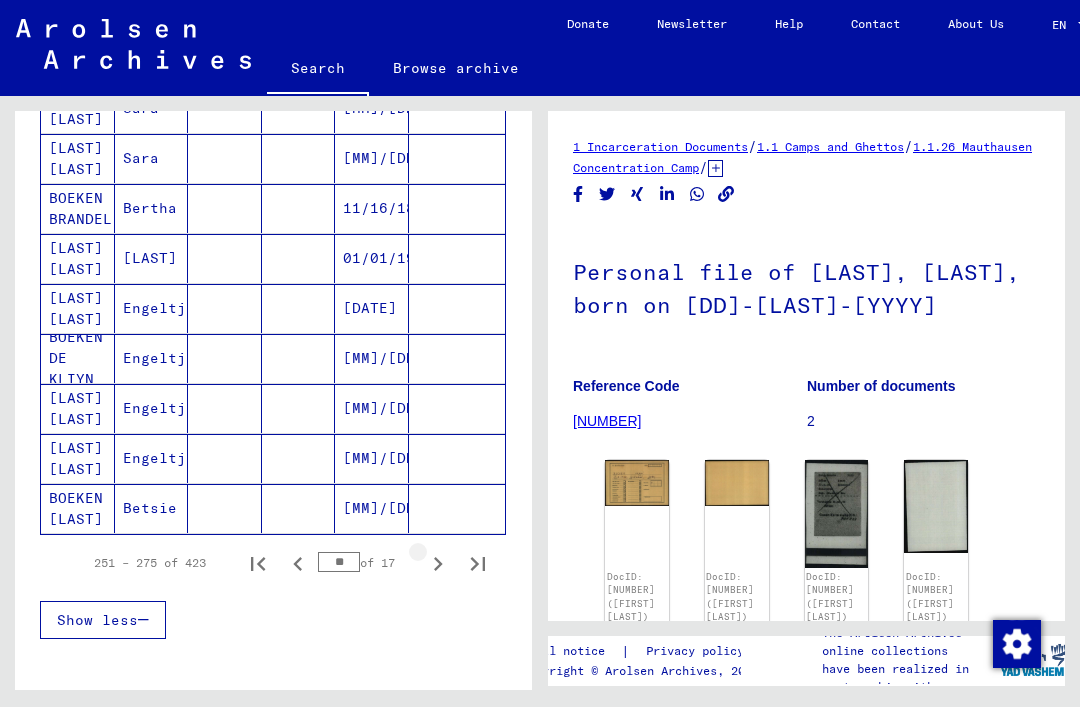 click 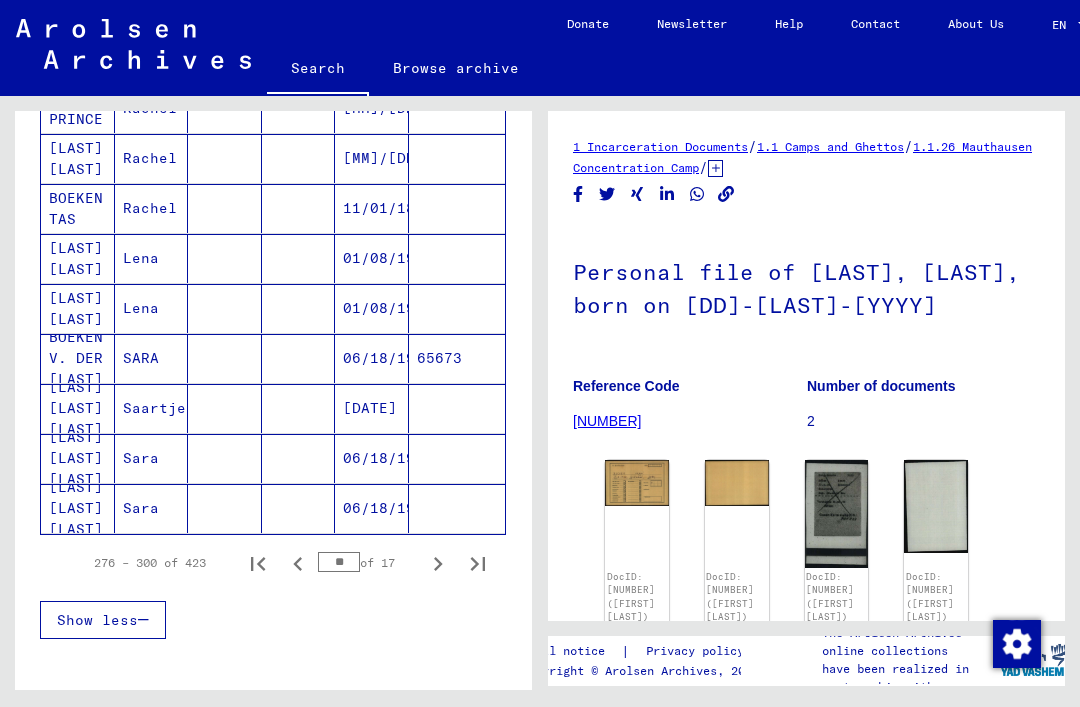 click 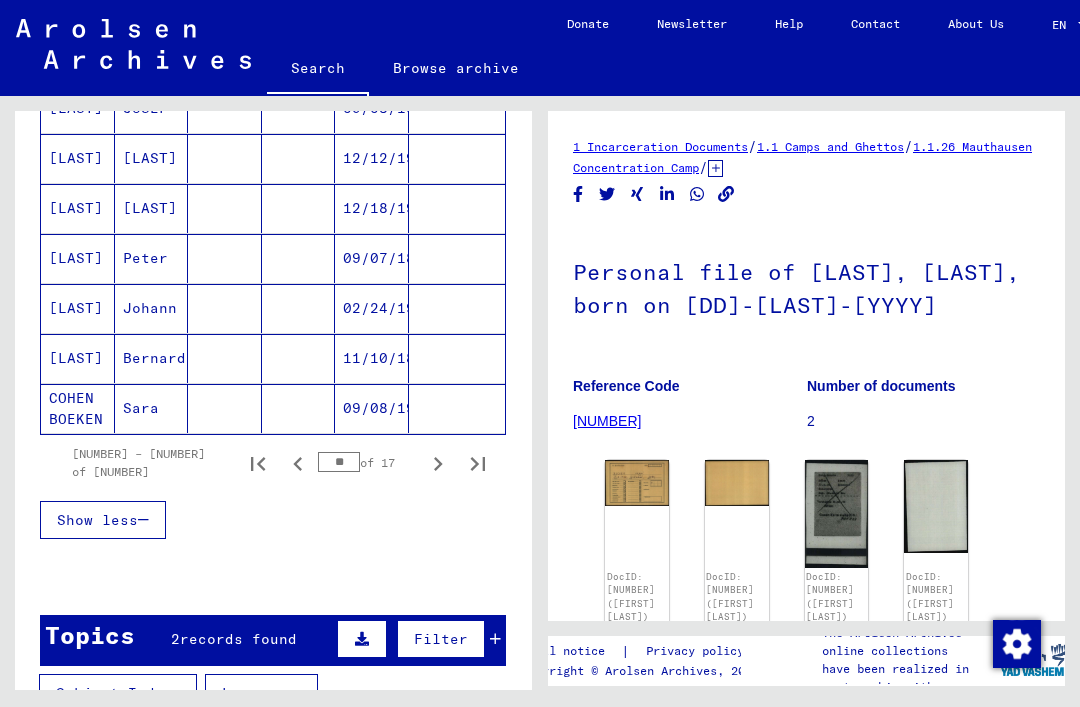 scroll, scrollTop: 1322, scrollLeft: 0, axis: vertical 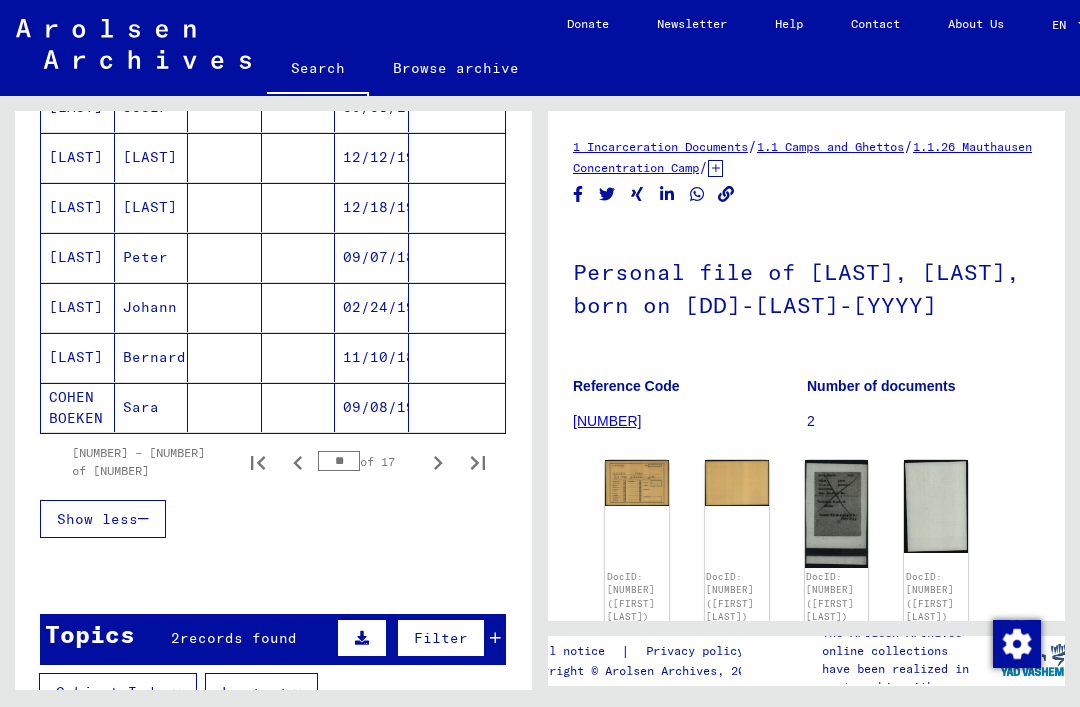 click 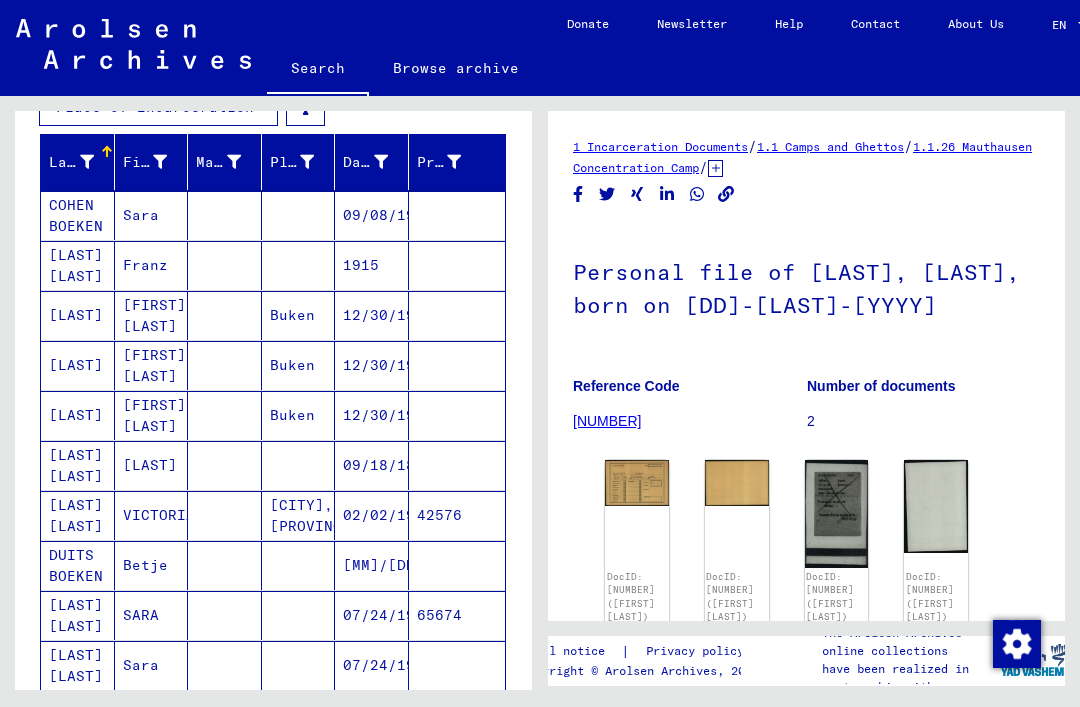 scroll, scrollTop: 281, scrollLeft: 0, axis: vertical 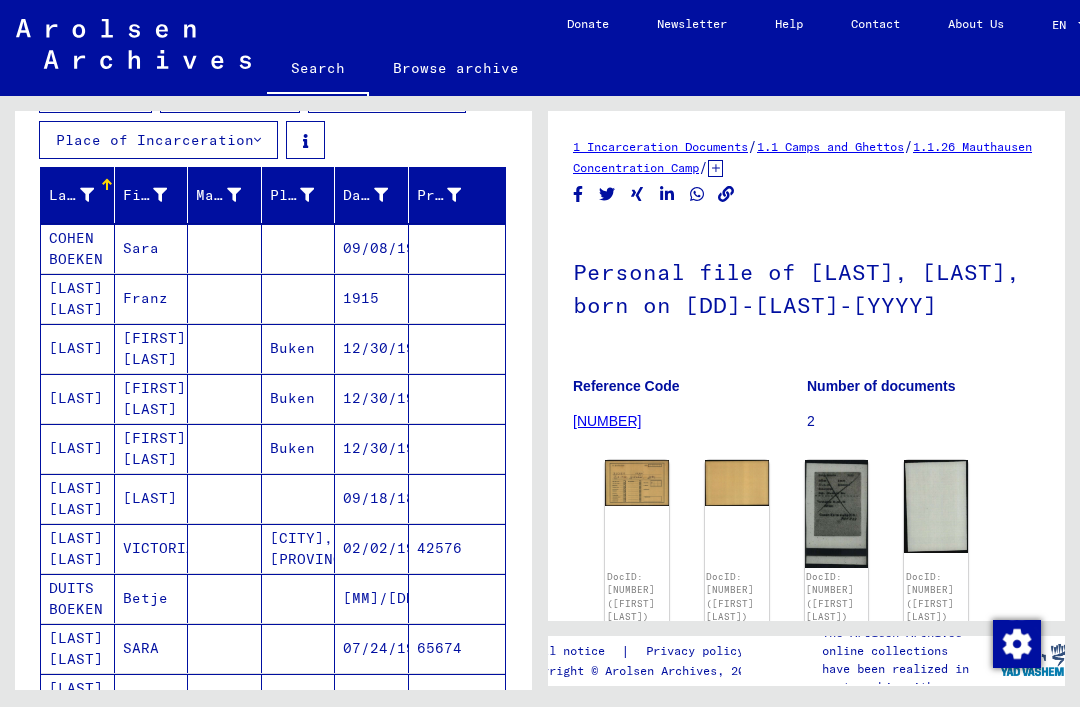 click on "[LAST]" at bounding box center (78, 398) 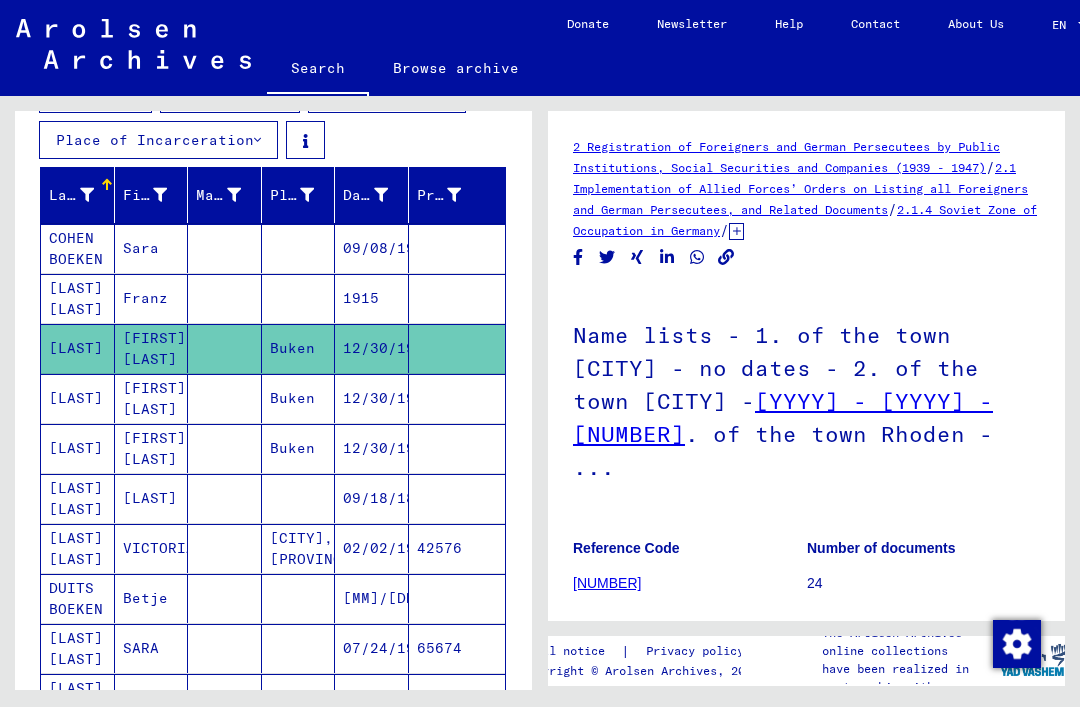 scroll, scrollTop: 0, scrollLeft: 0, axis: both 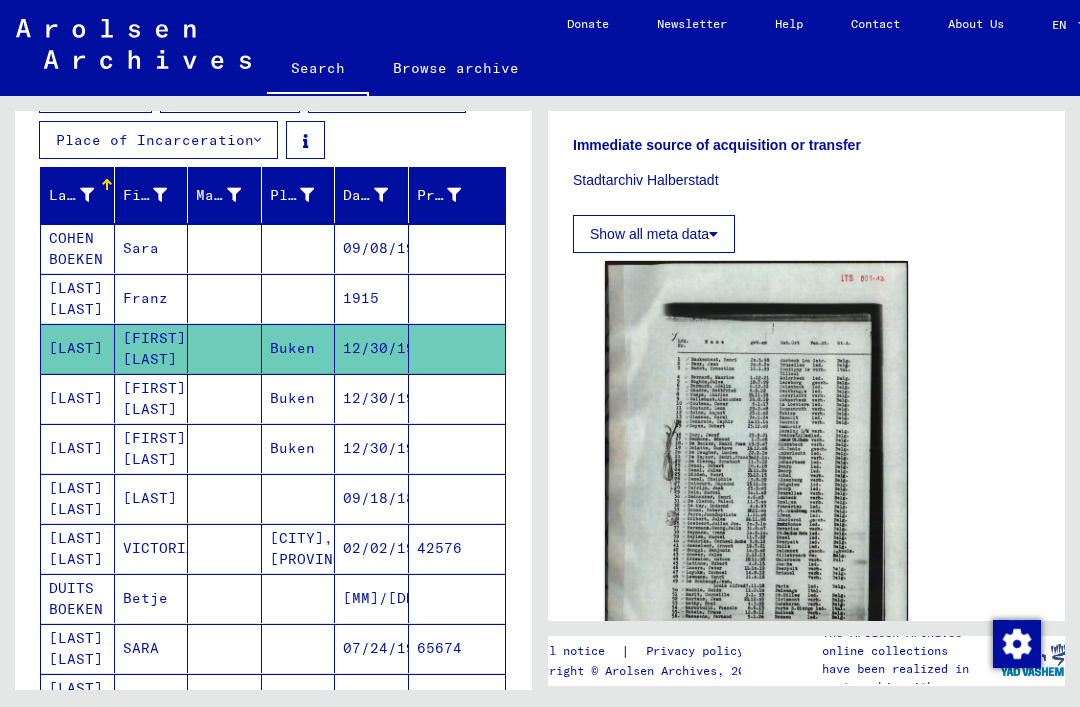 click 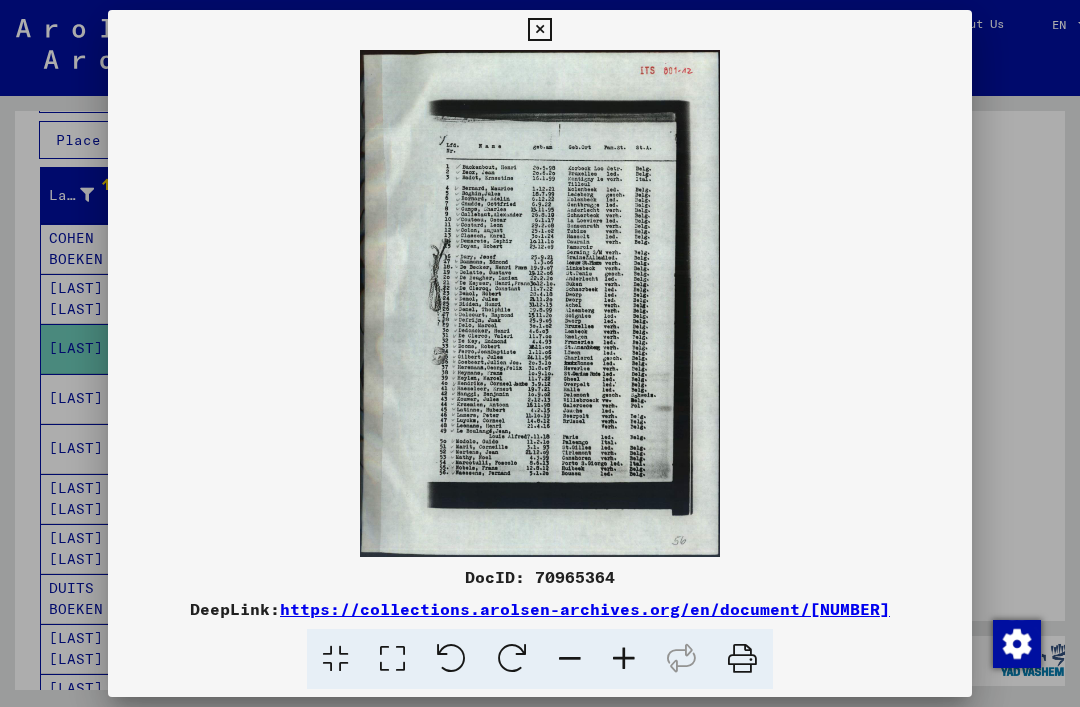 click at bounding box center (539, 30) 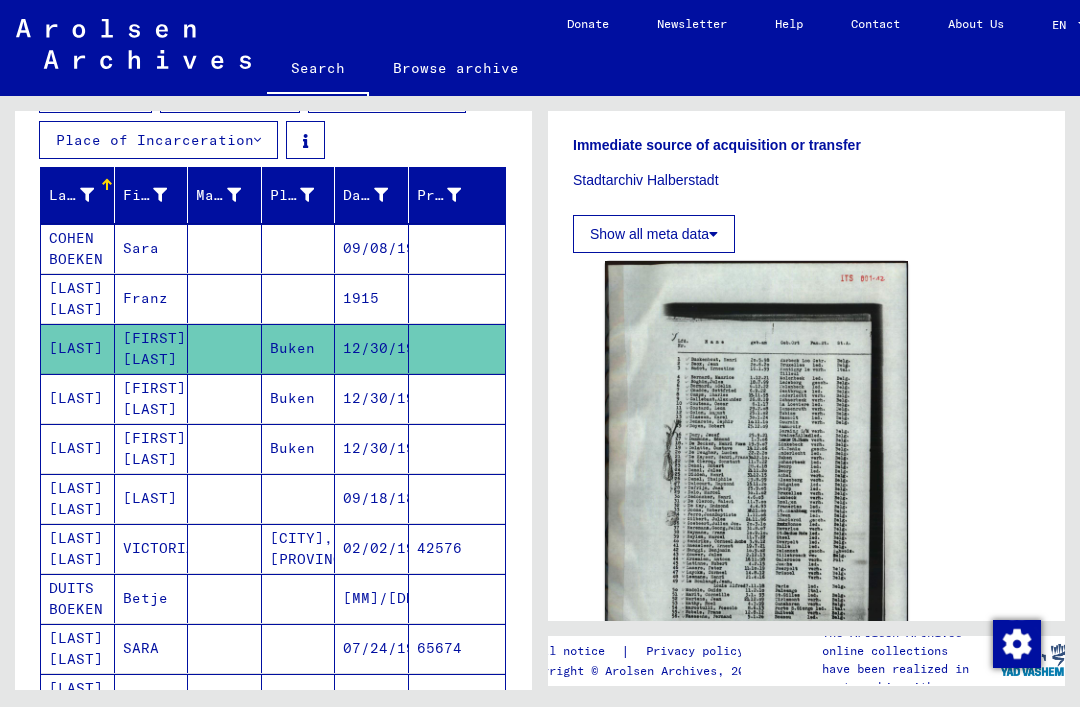 click on "[LAST]" at bounding box center (78, 448) 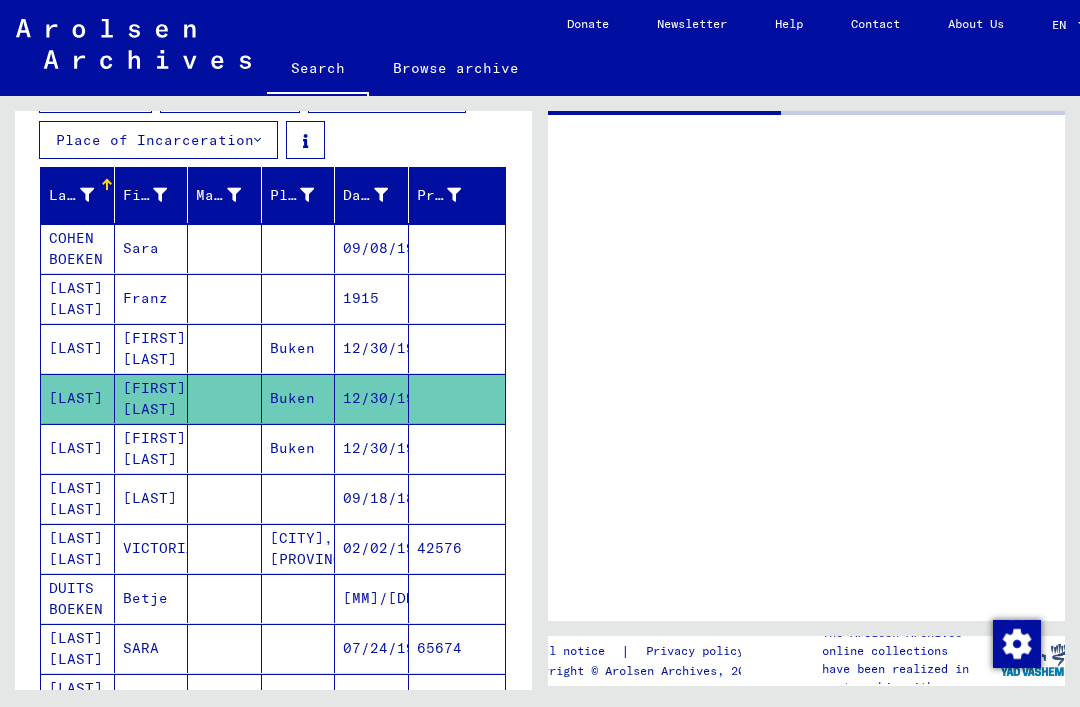 scroll, scrollTop: 0, scrollLeft: 0, axis: both 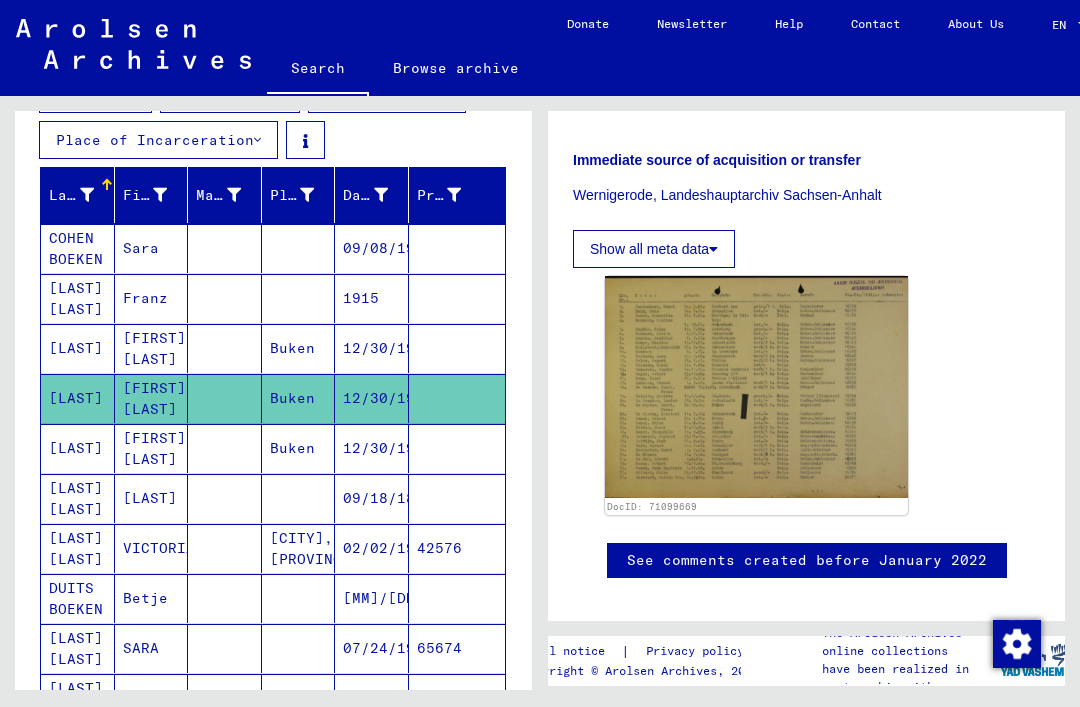click 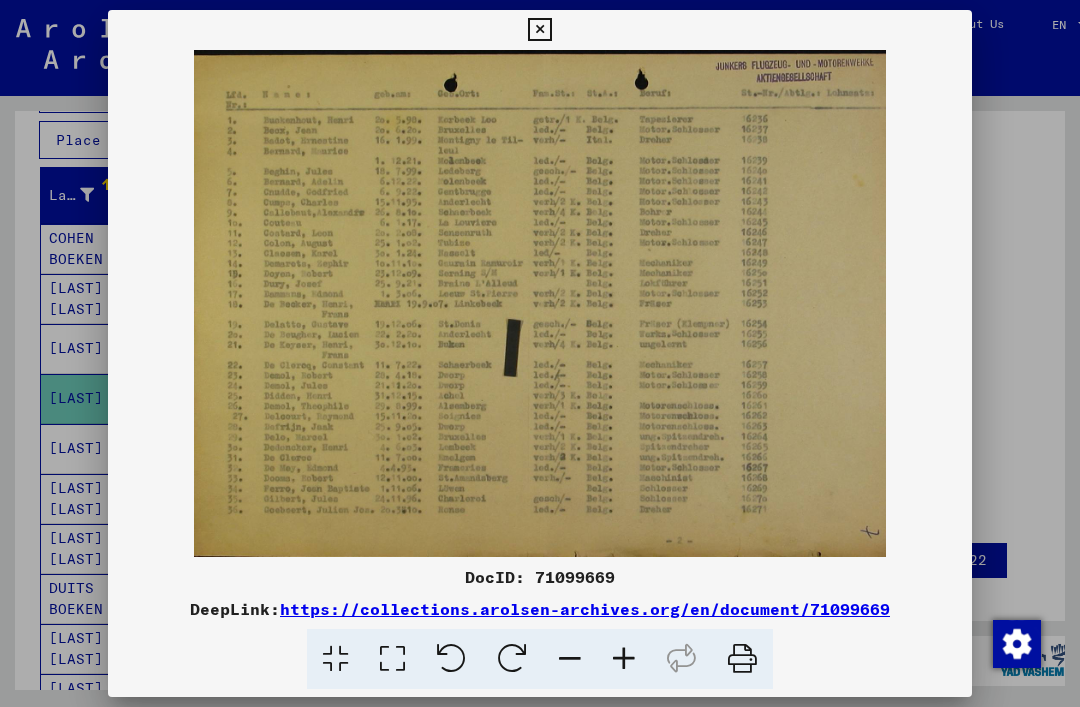 click at bounding box center (539, 30) 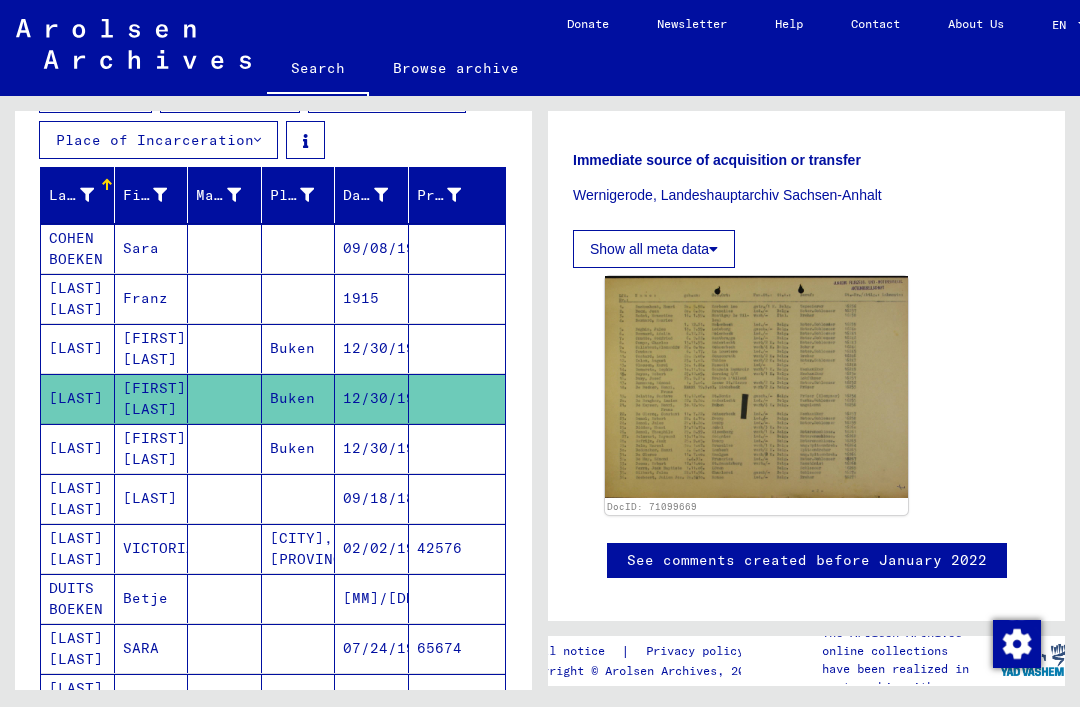 click on "[LAST]" at bounding box center [78, 498] 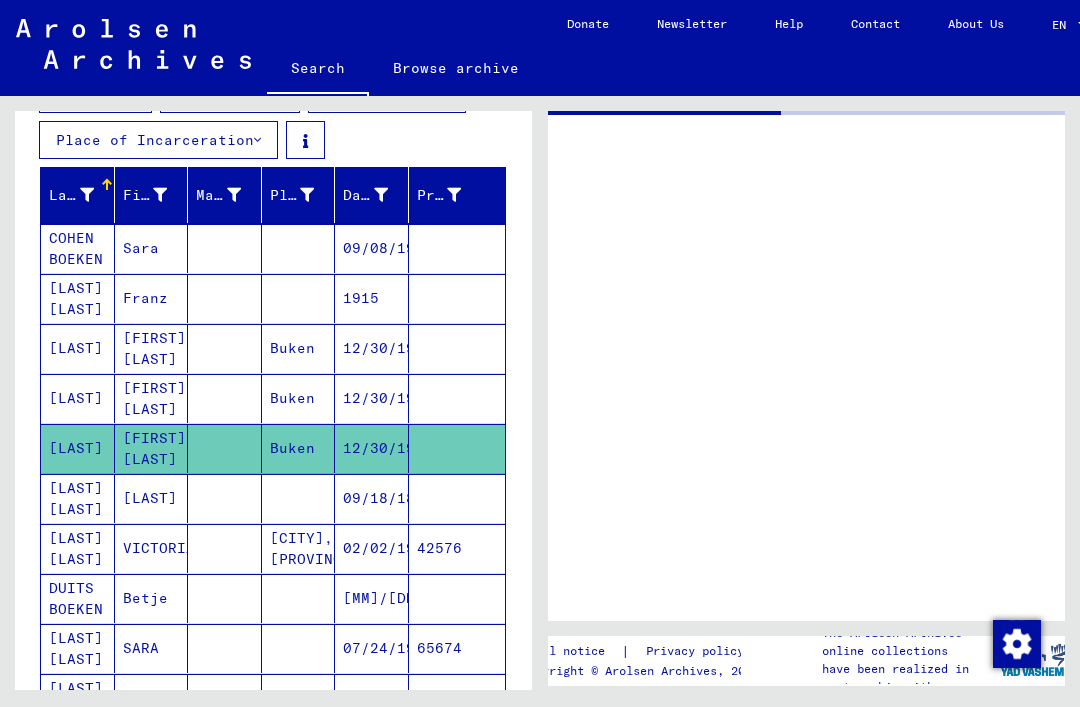 scroll, scrollTop: 0, scrollLeft: 0, axis: both 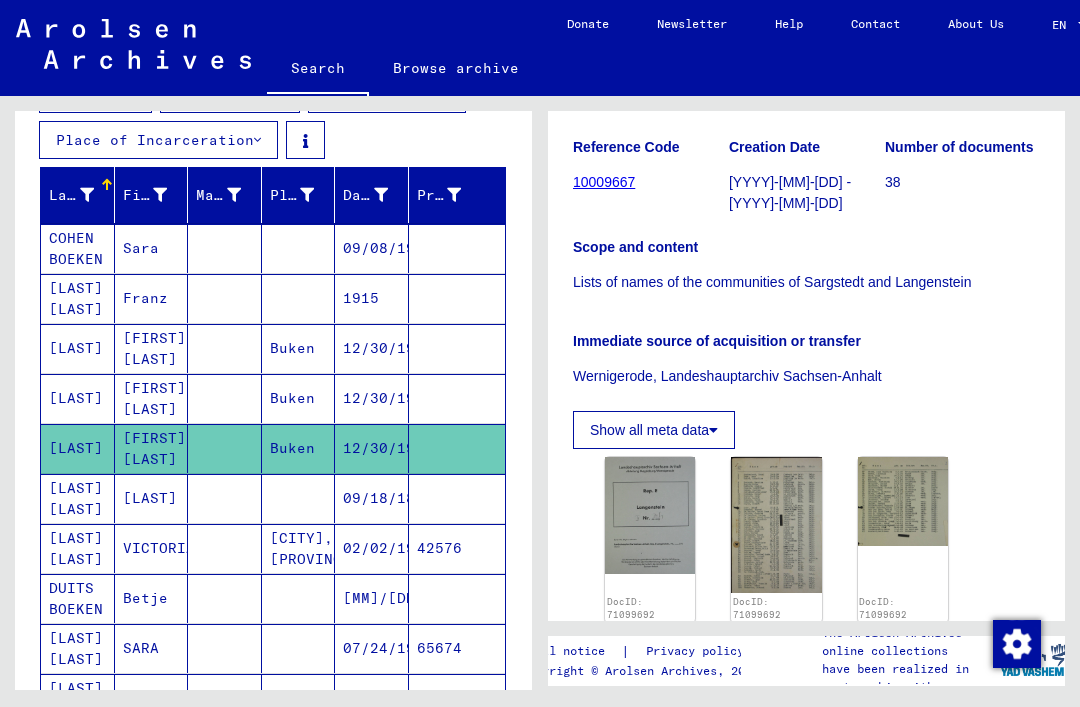 click 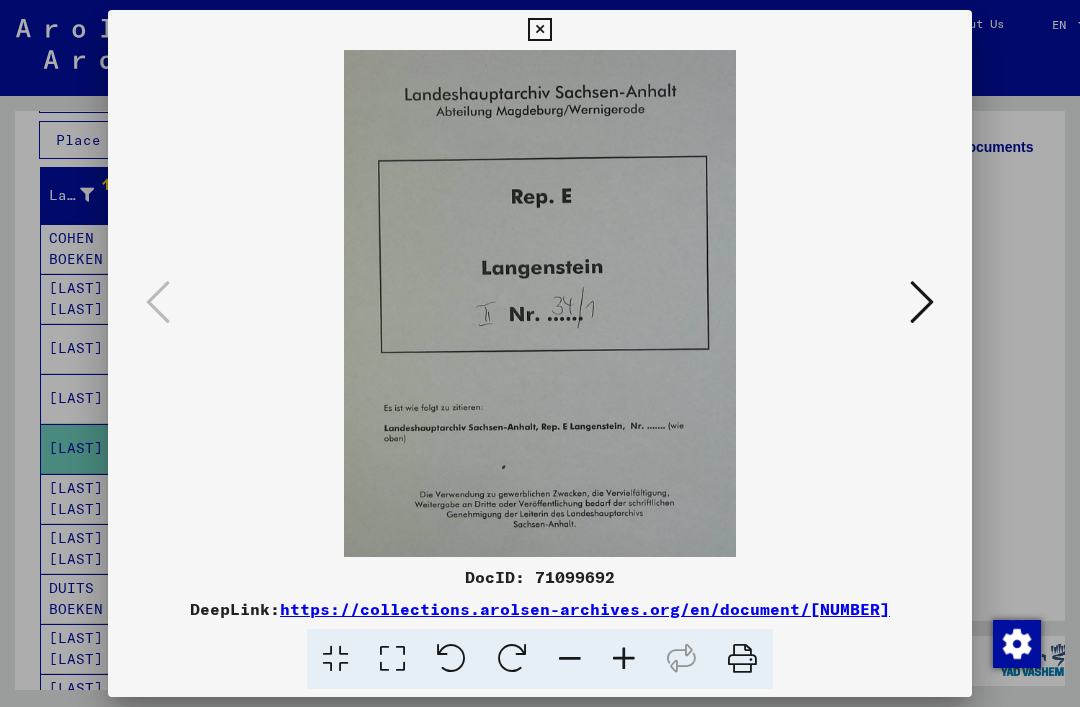 click at bounding box center [922, 302] 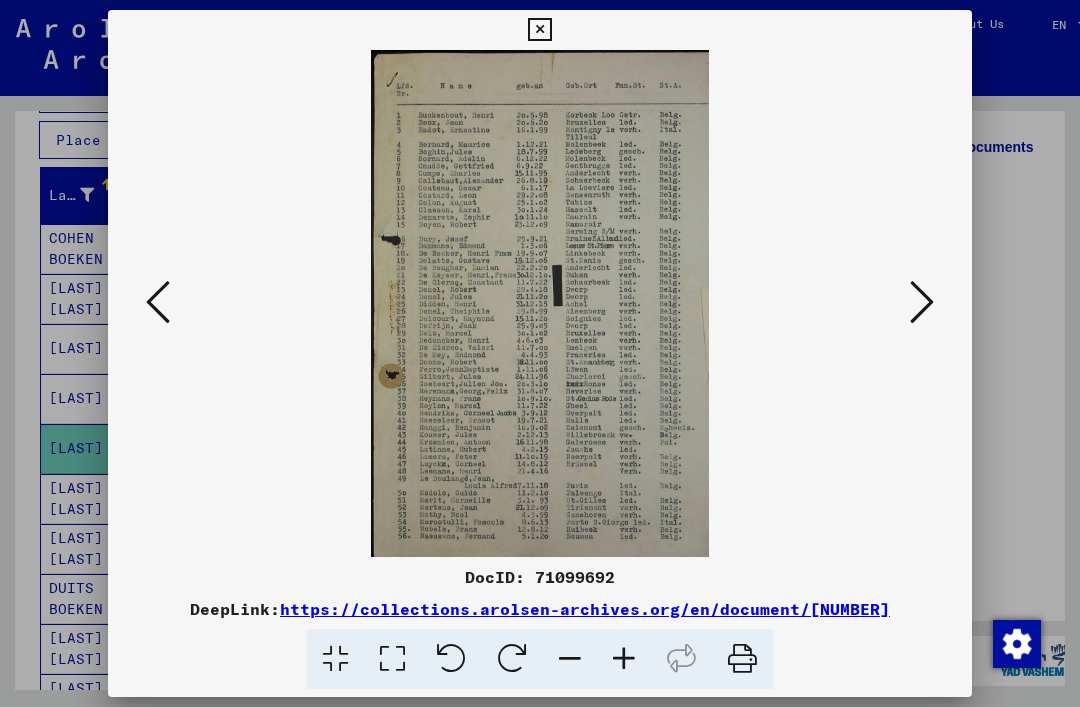 click at bounding box center (922, 302) 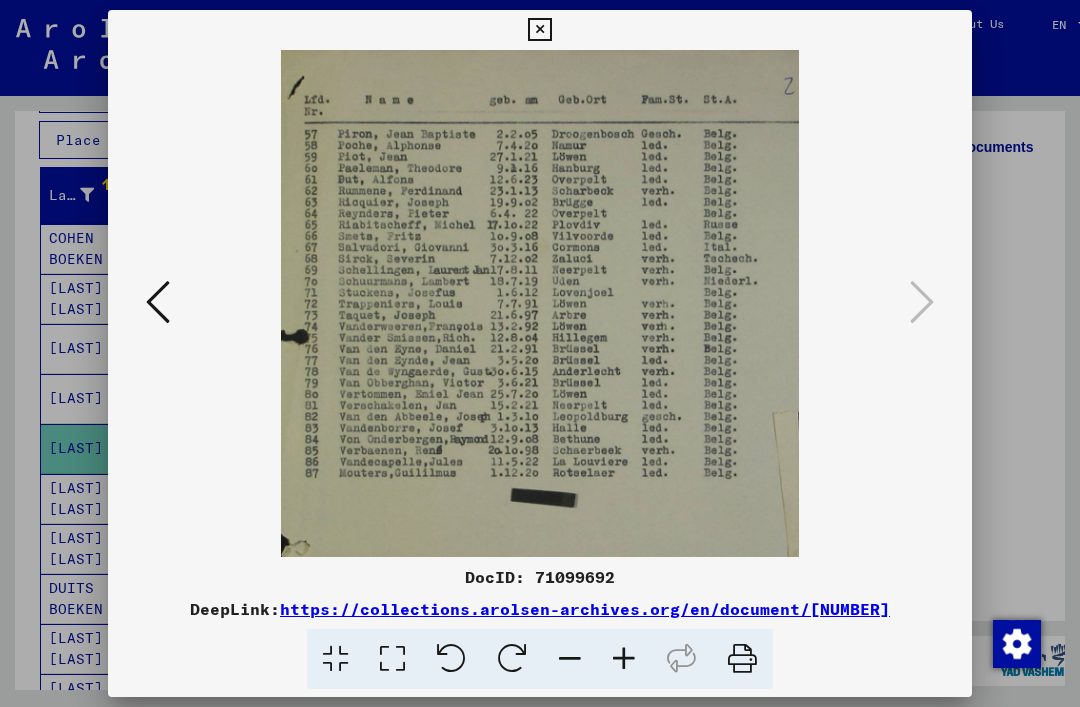 click at bounding box center (158, 303) 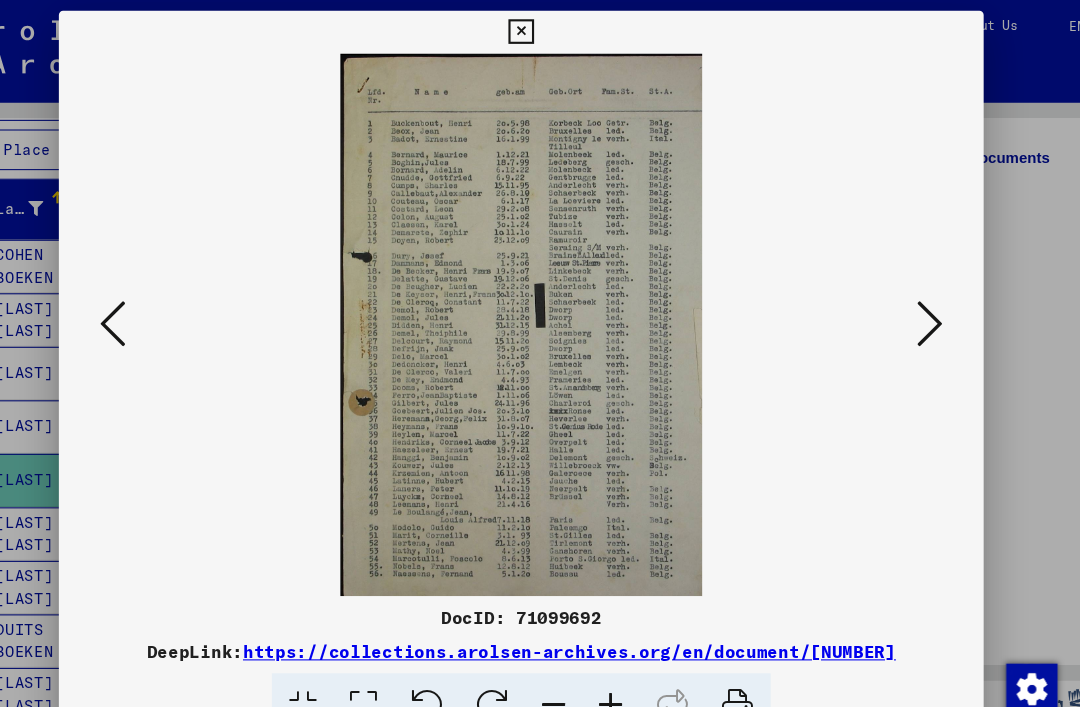 click at bounding box center (539, 30) 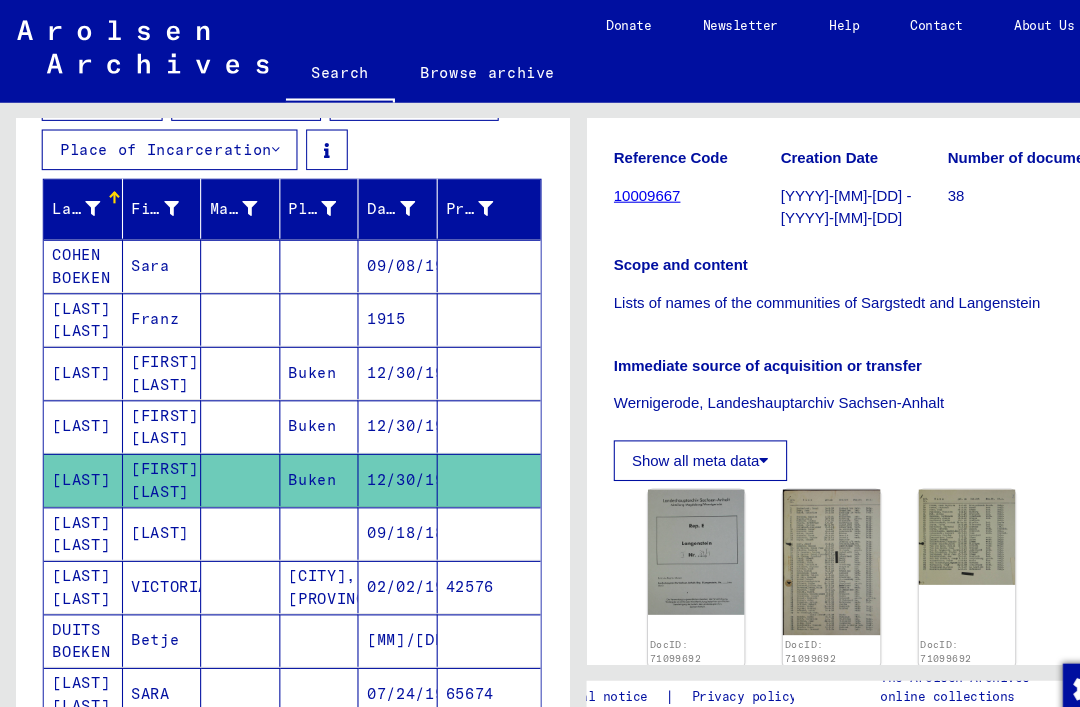 click on "[LAST] [LAST]" at bounding box center [78, 598] 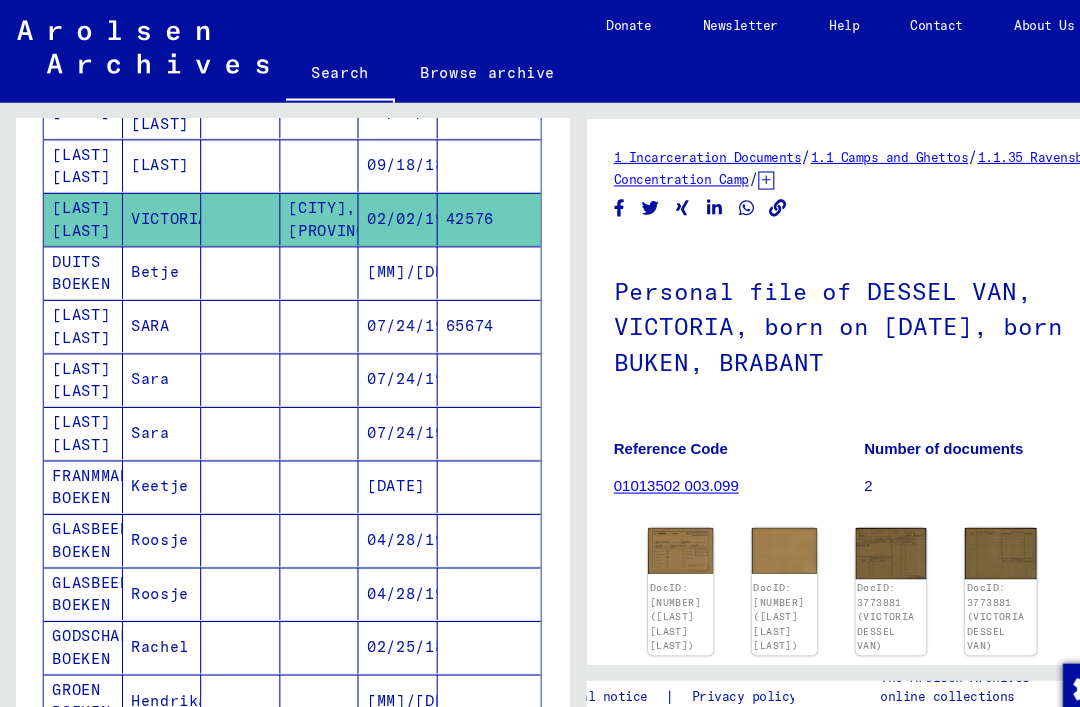 scroll, scrollTop: 641, scrollLeft: 0, axis: vertical 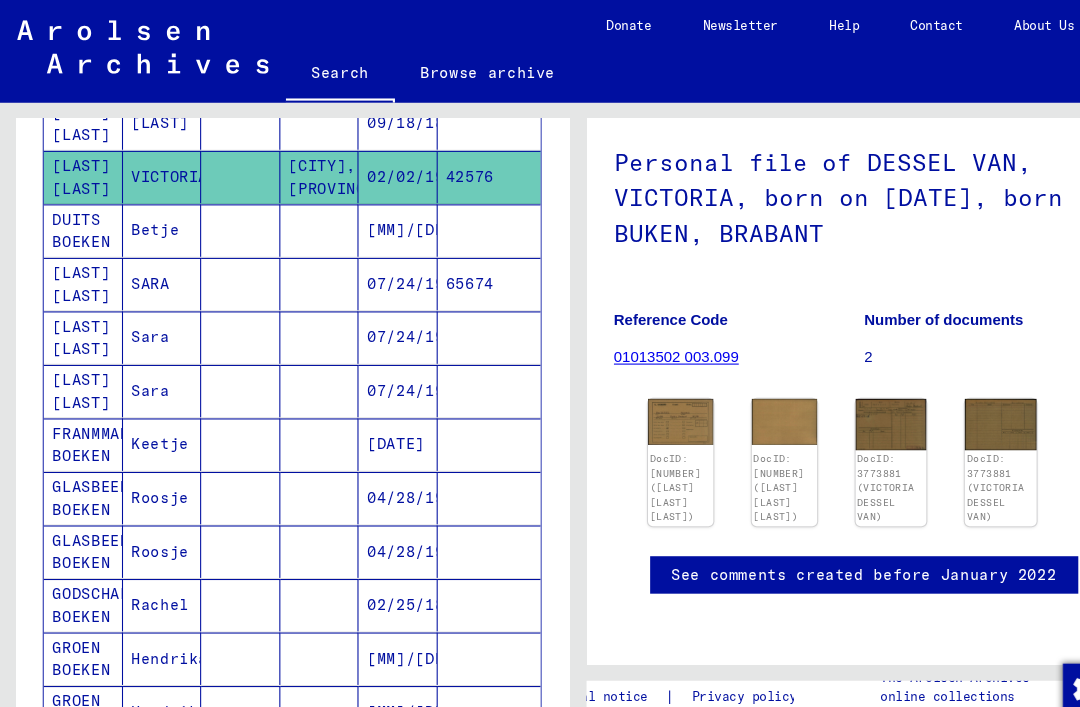 click on "DocID: [NUMBER] ([LAST] [LAST] [LAST])" 